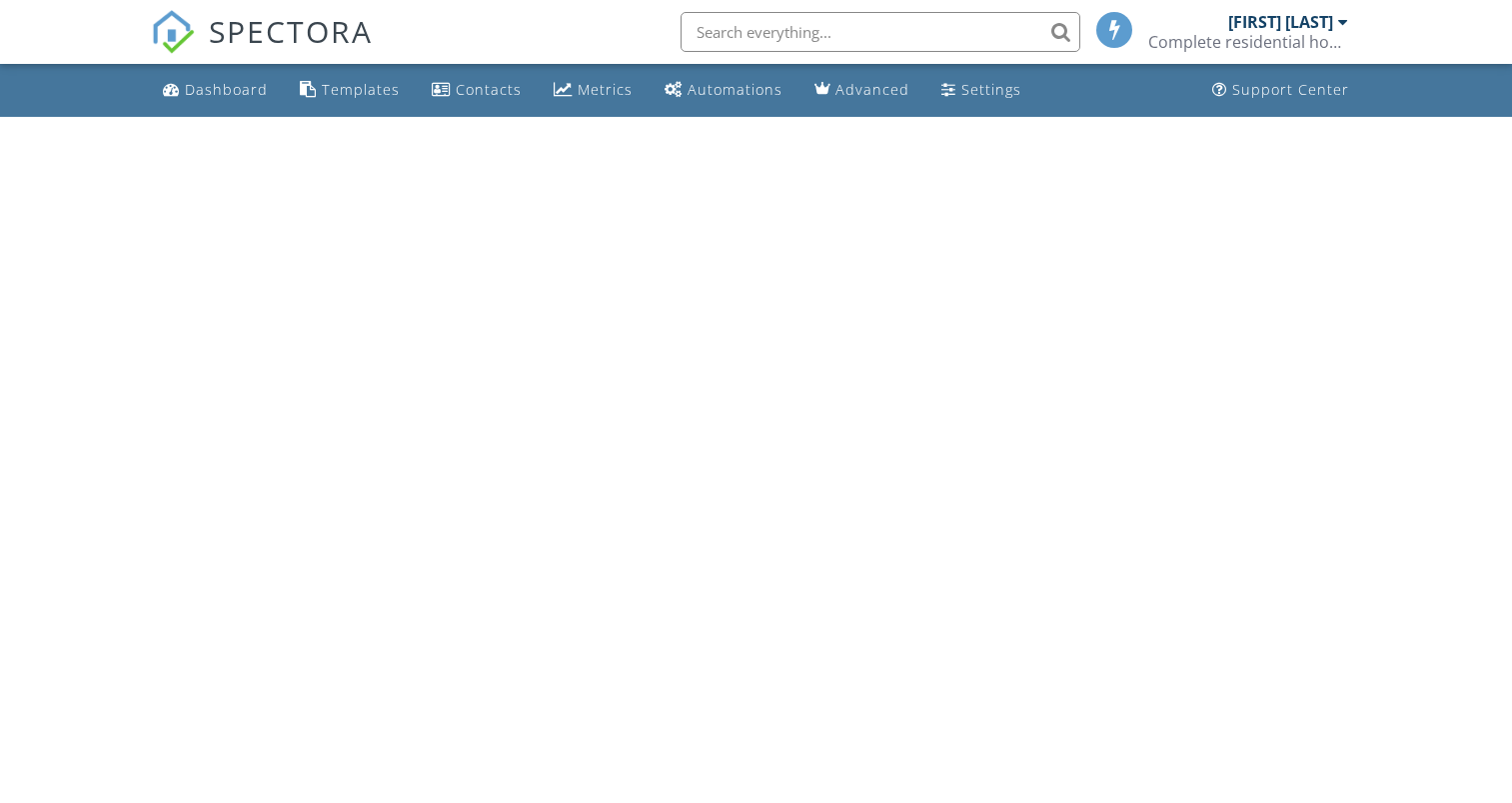 scroll, scrollTop: 0, scrollLeft: 0, axis: both 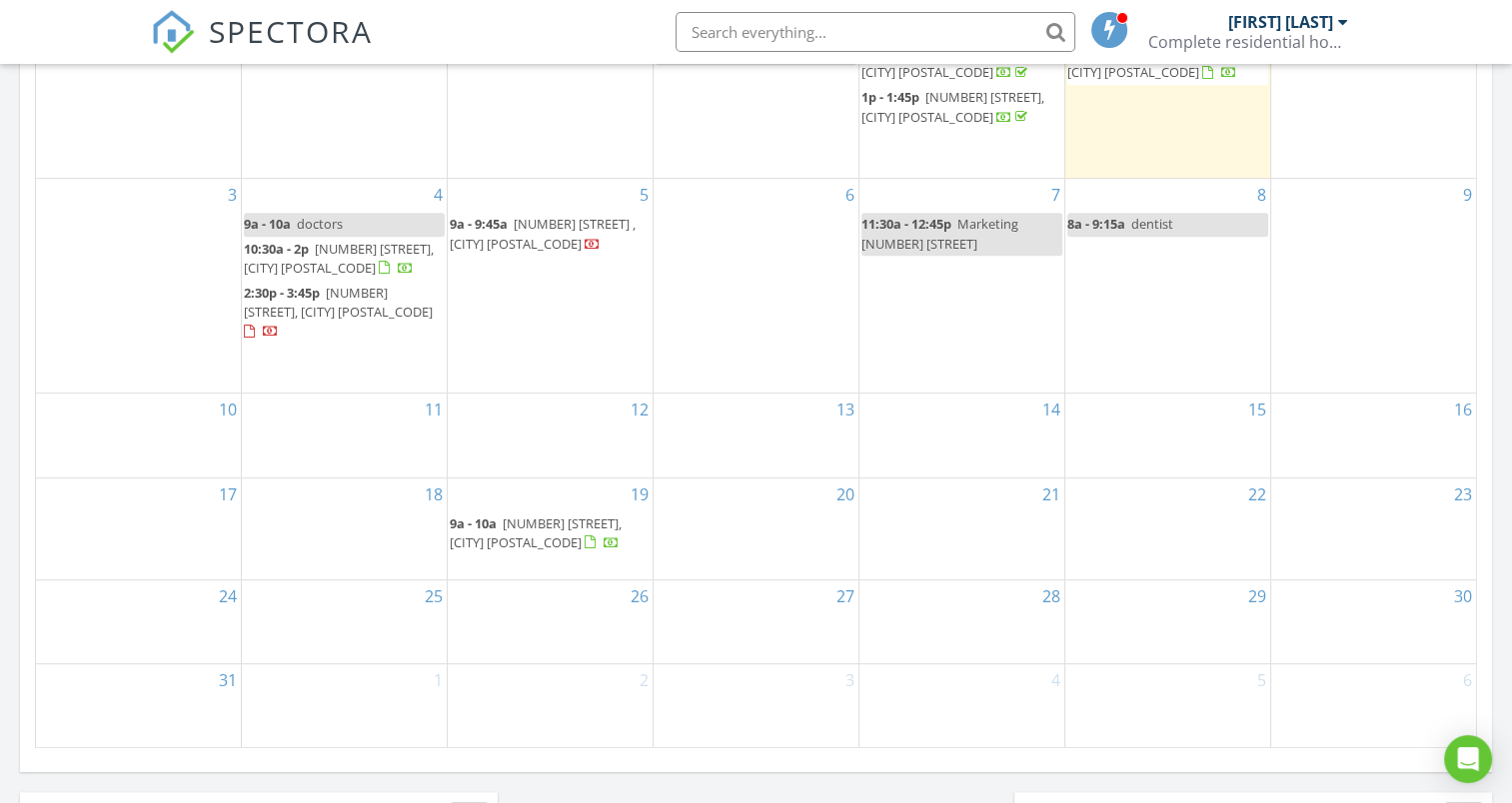 click on "Marketing 250 Magnolia ave sw" at bounding box center [939, 233] 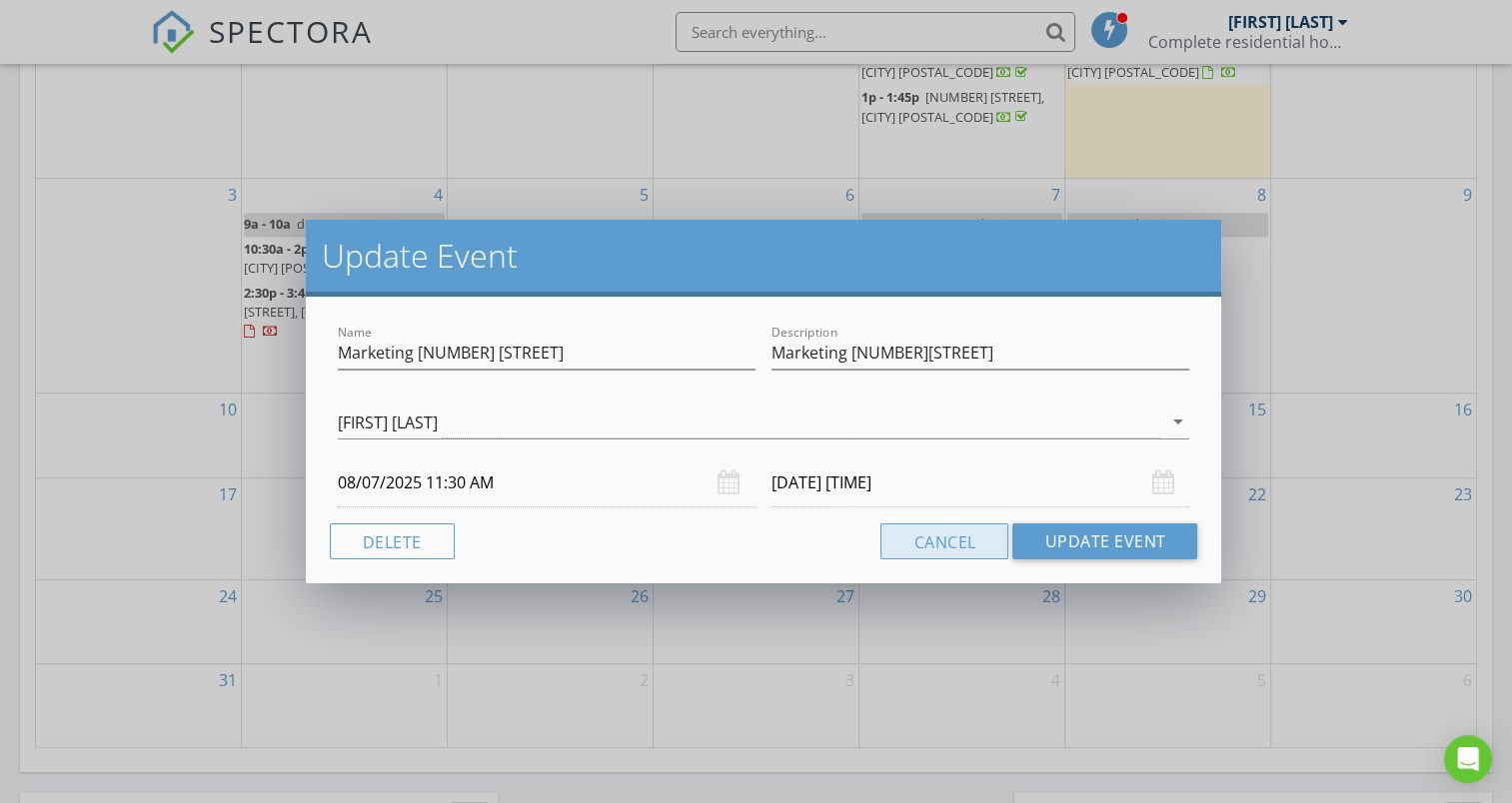 click on "Cancel" at bounding box center (944, 541) 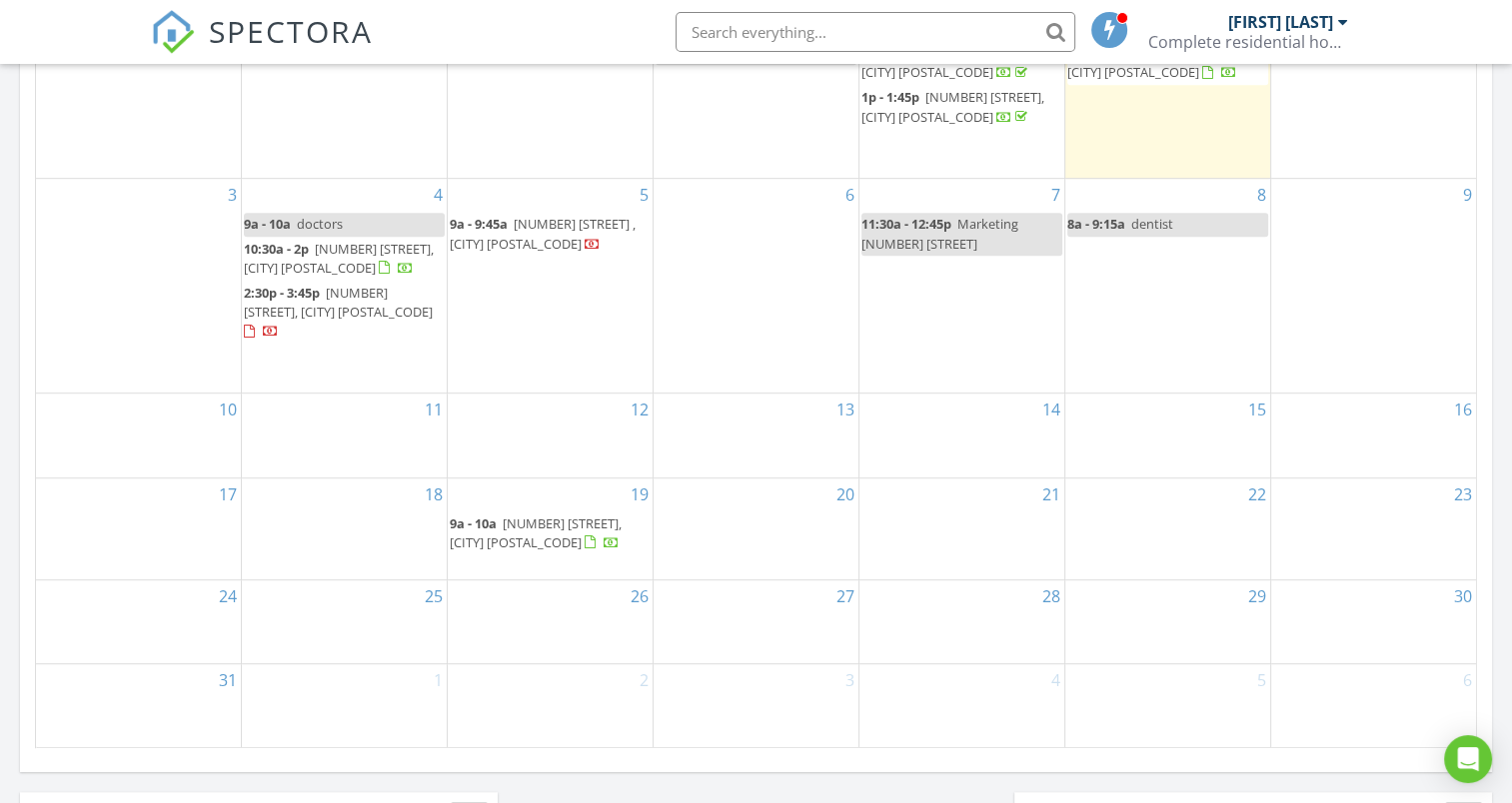 click on "11:30a - 12:45p" at bounding box center [906, 224] 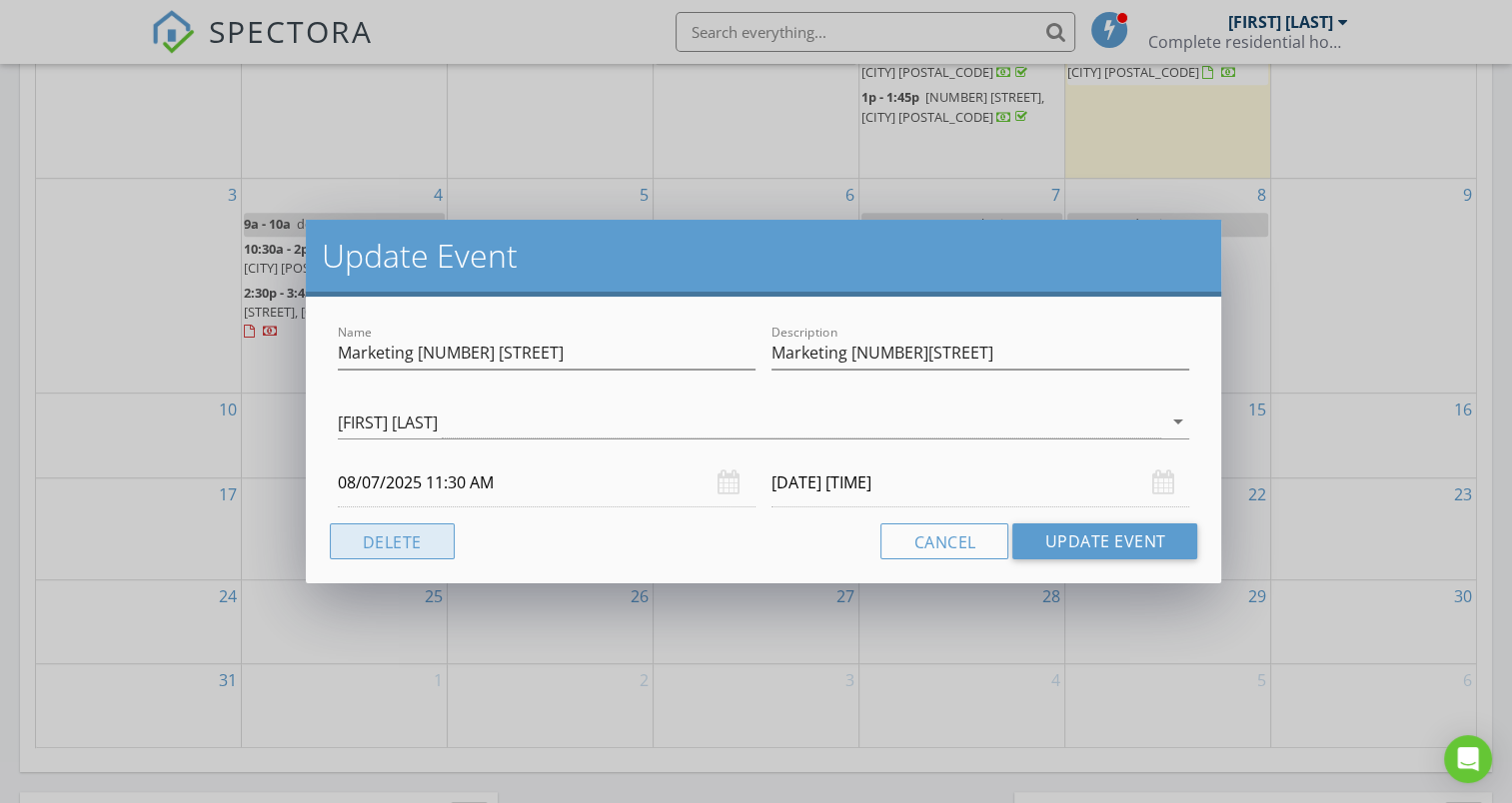 click on "Delete" at bounding box center [392, 541] 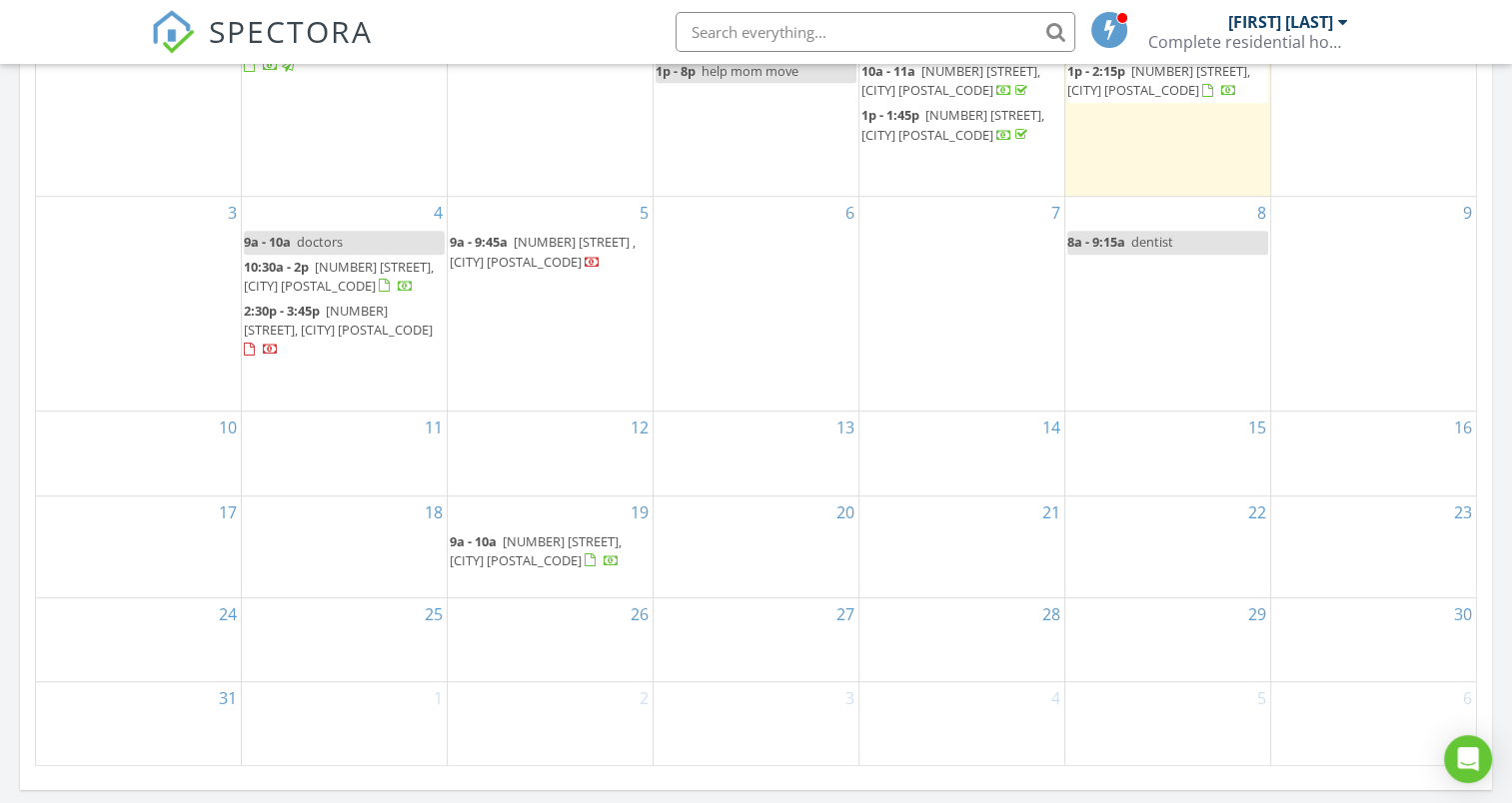 scroll, scrollTop: 1080, scrollLeft: 0, axis: vertical 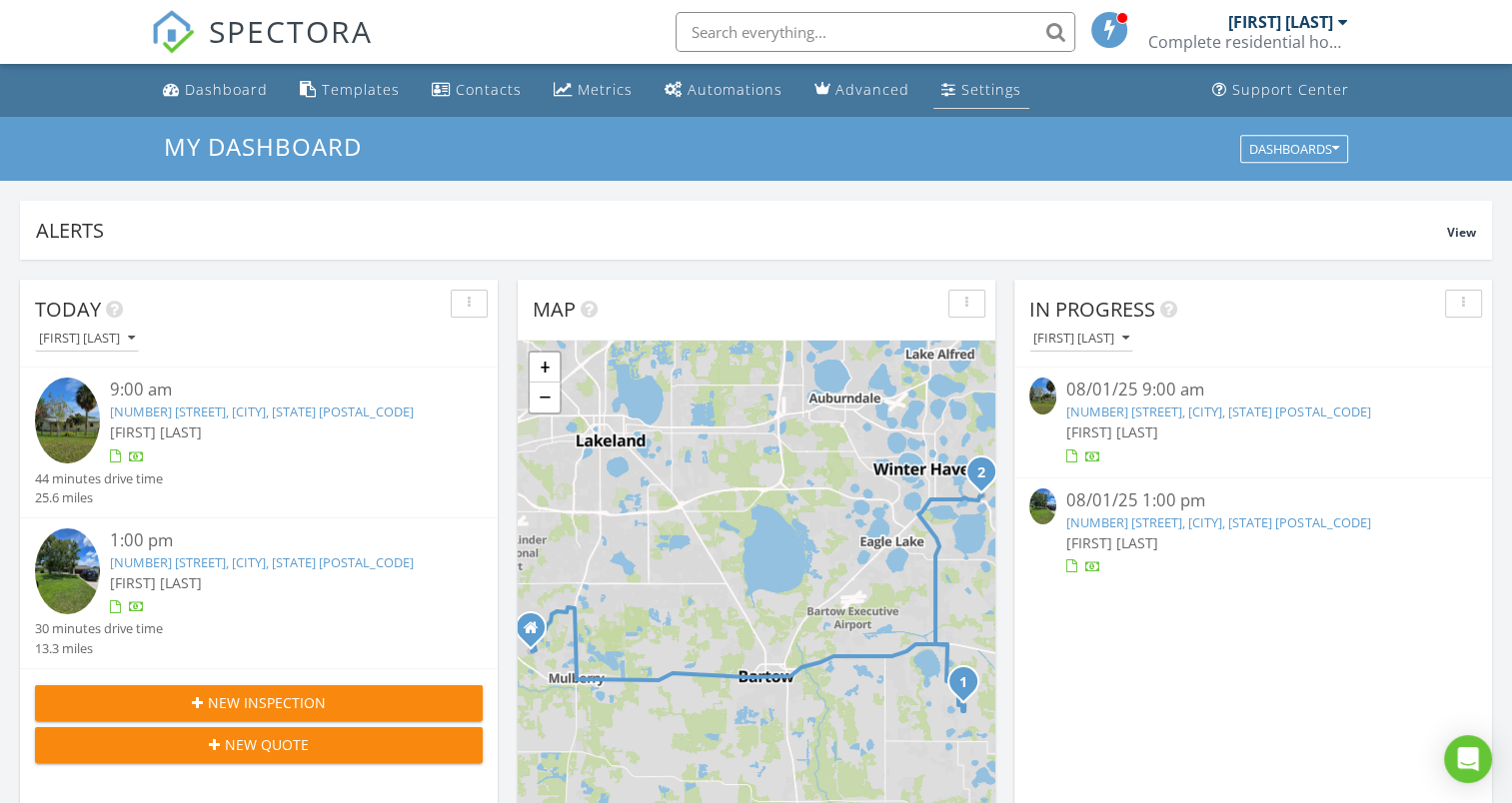 click on "Settings" at bounding box center (991, 89) 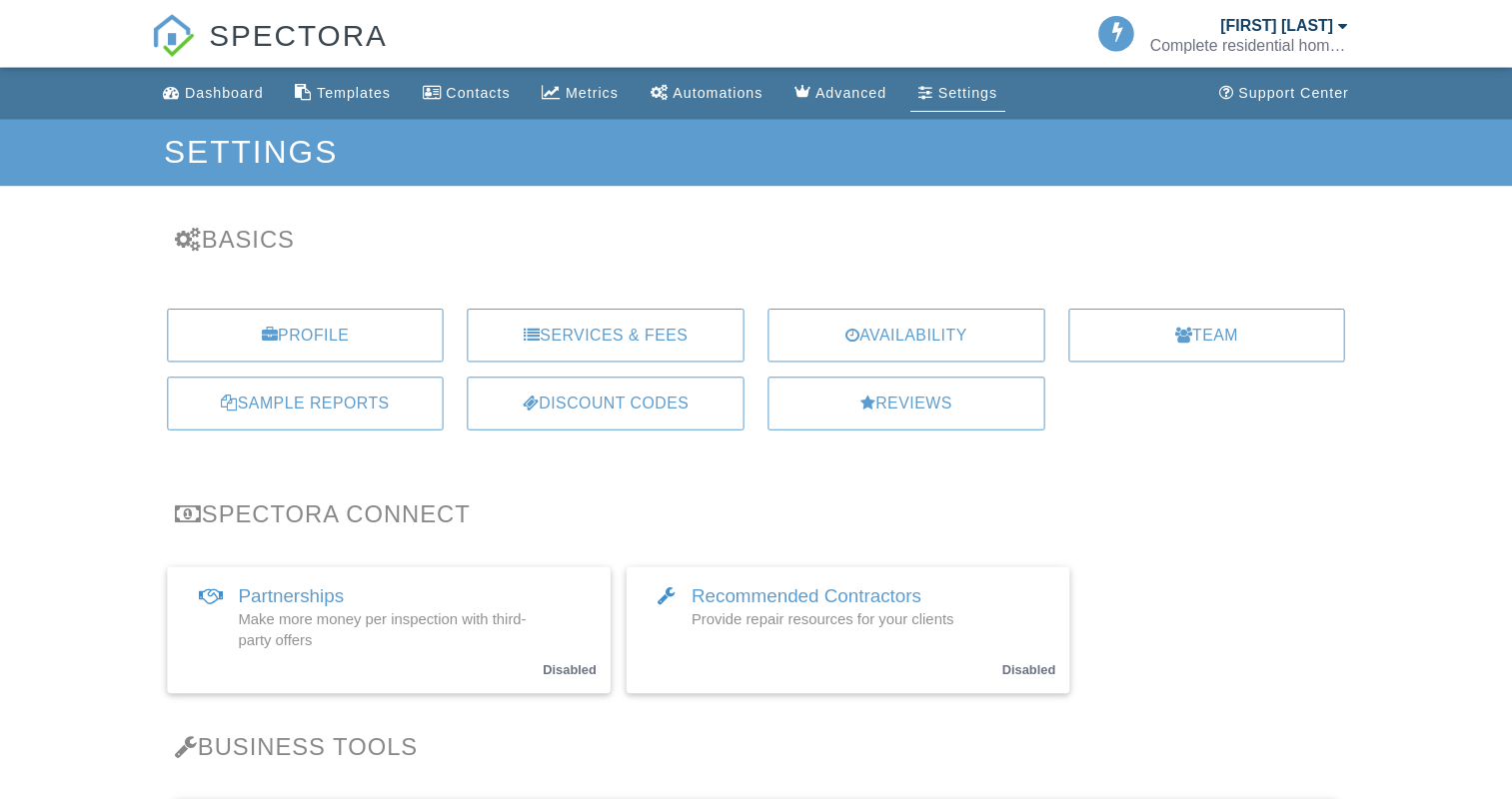 scroll, scrollTop: 0, scrollLeft: 0, axis: both 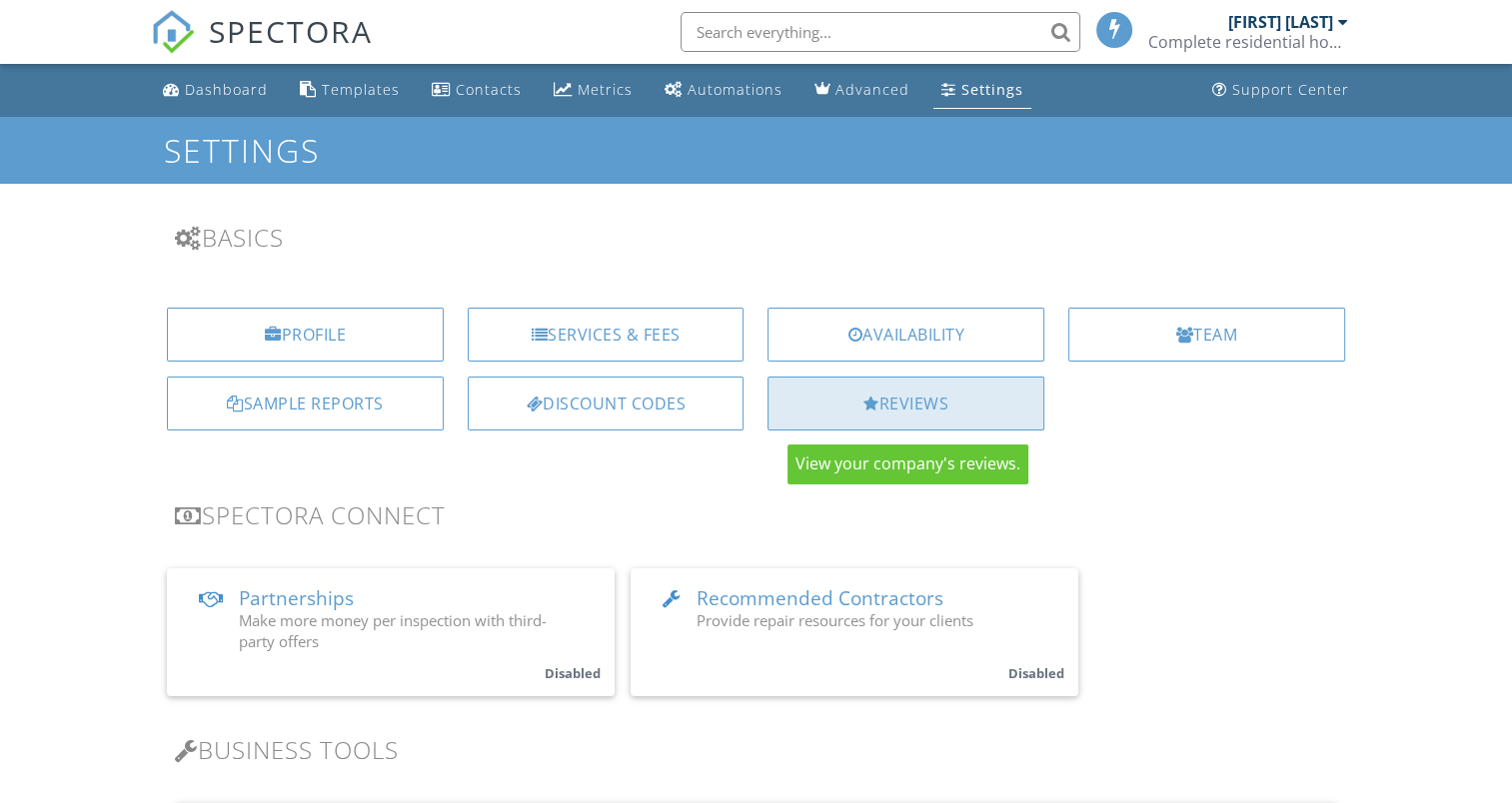 click on "Reviews" at bounding box center (905, 403) 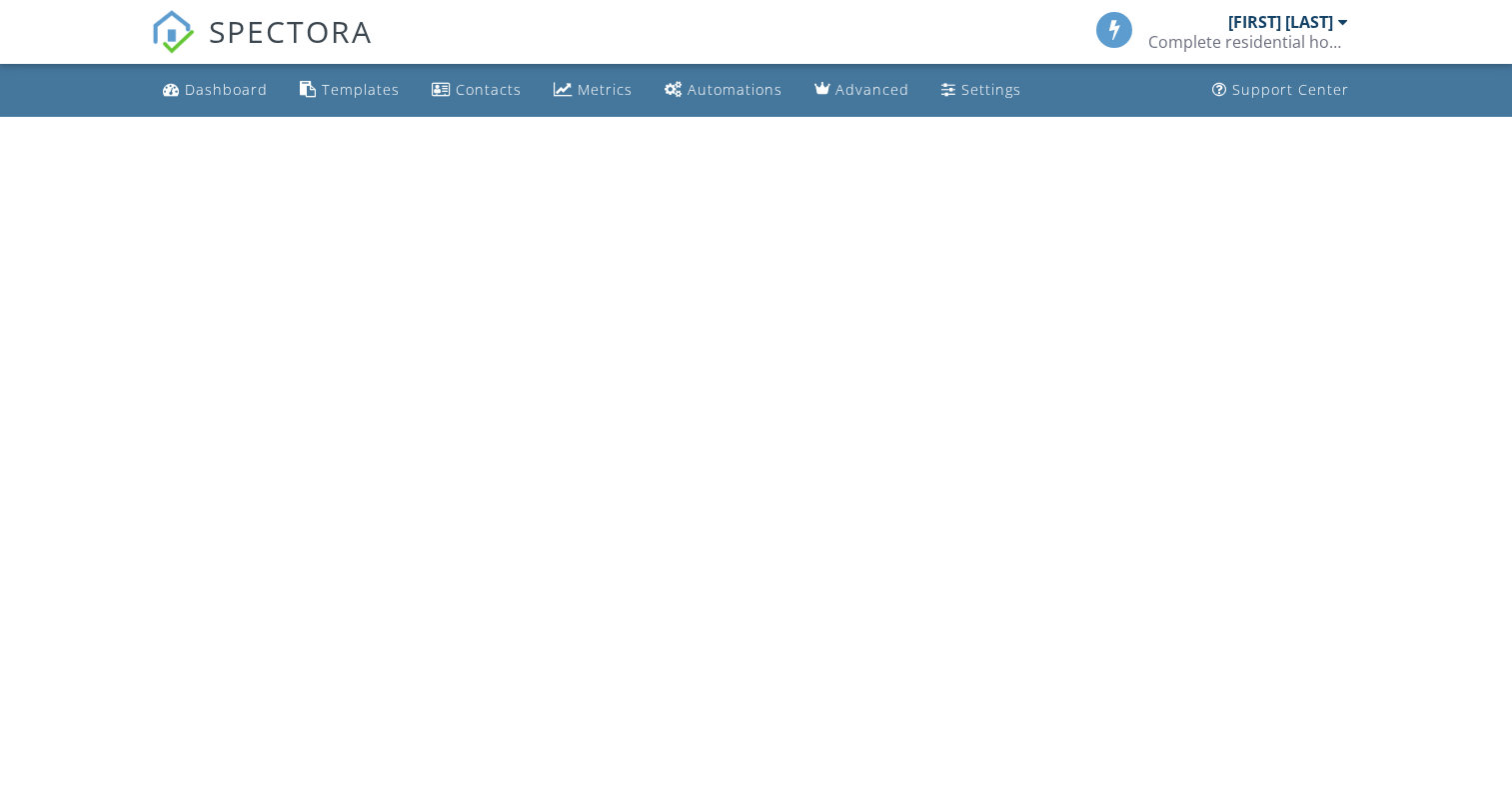 scroll, scrollTop: 0, scrollLeft: 0, axis: both 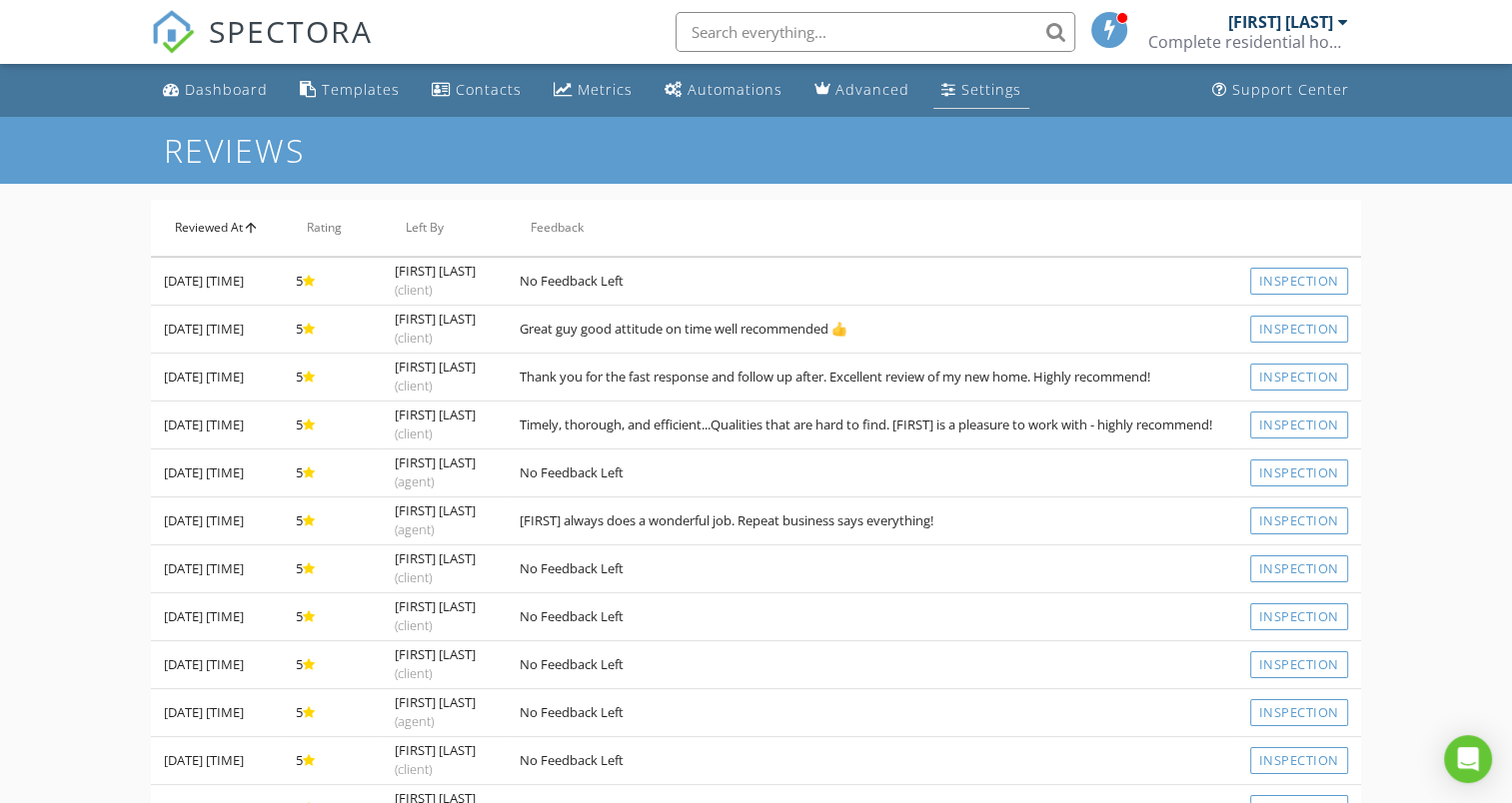 click at bounding box center [948, 89] 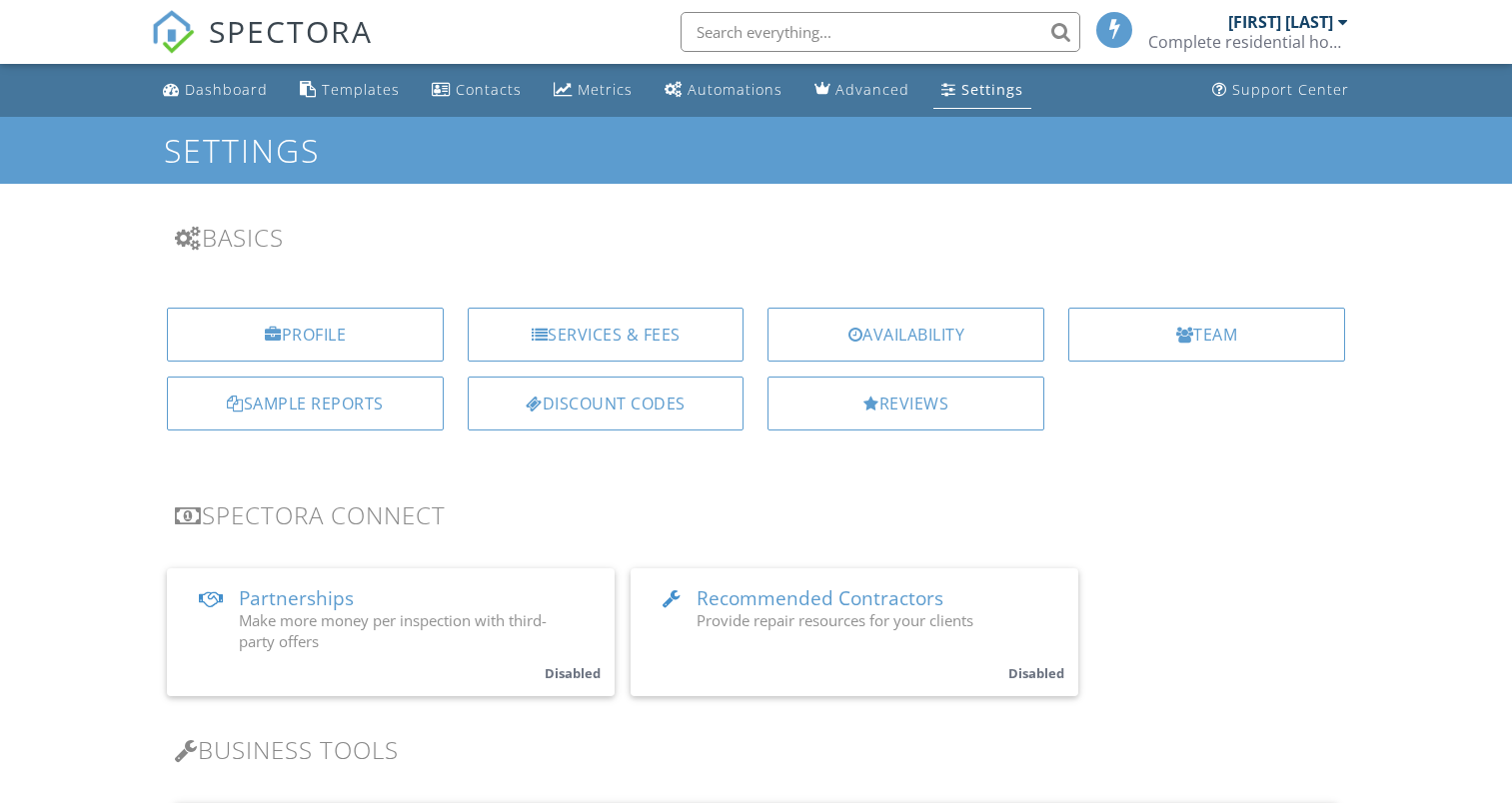 scroll, scrollTop: 0, scrollLeft: 0, axis: both 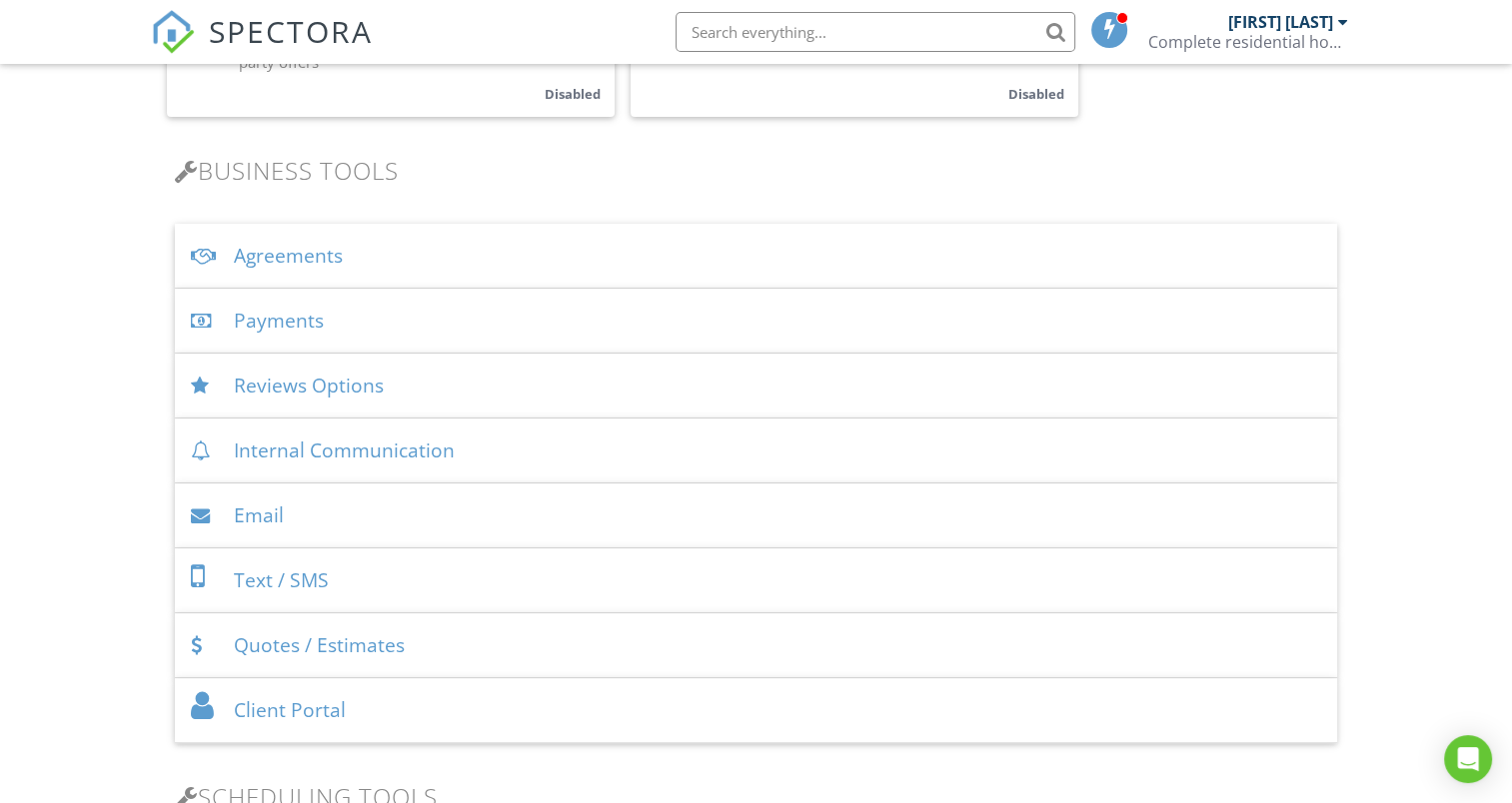 click at bounding box center (204, 321) 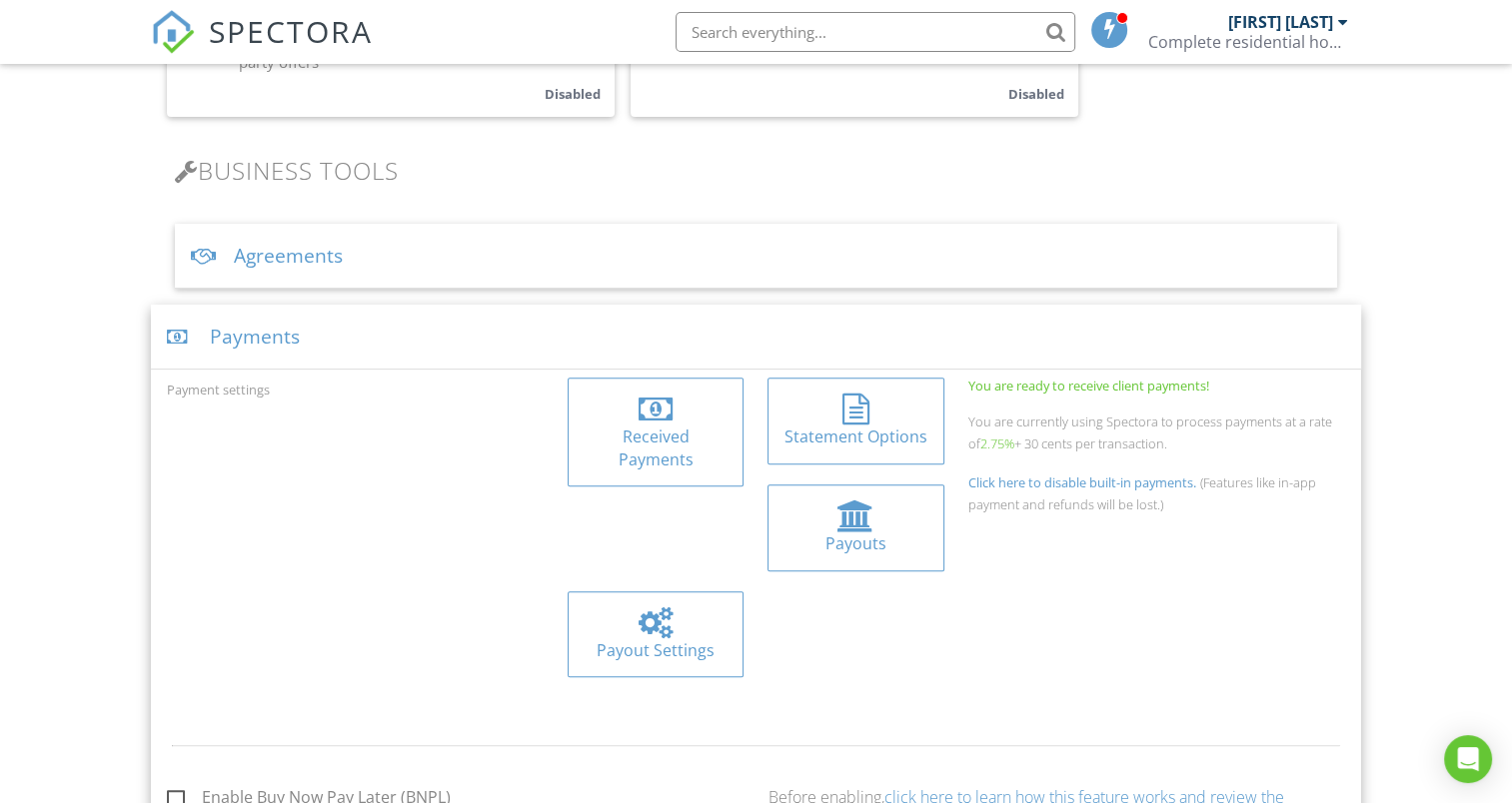 click at bounding box center [656, 409] 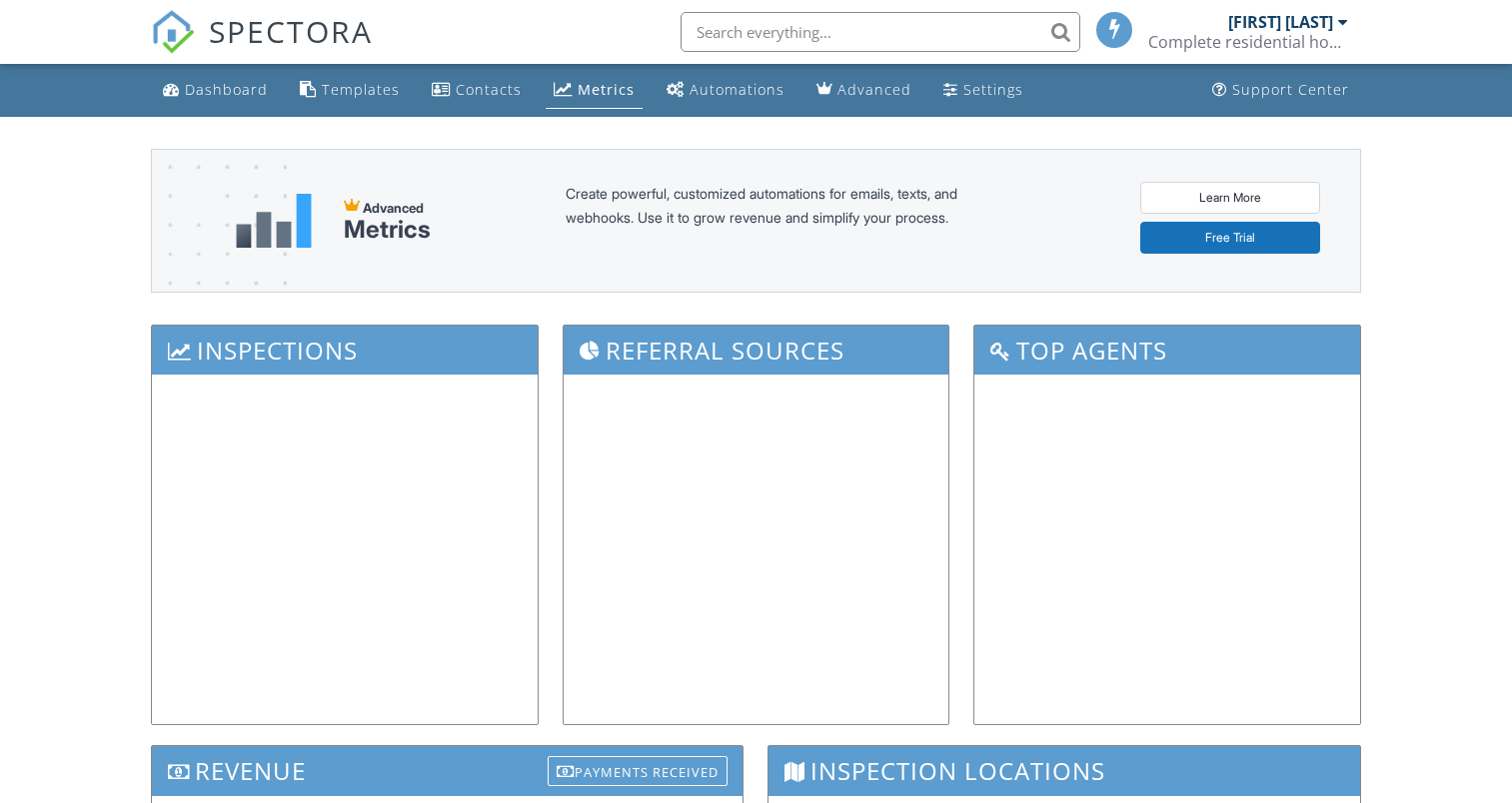 scroll, scrollTop: 0, scrollLeft: 0, axis: both 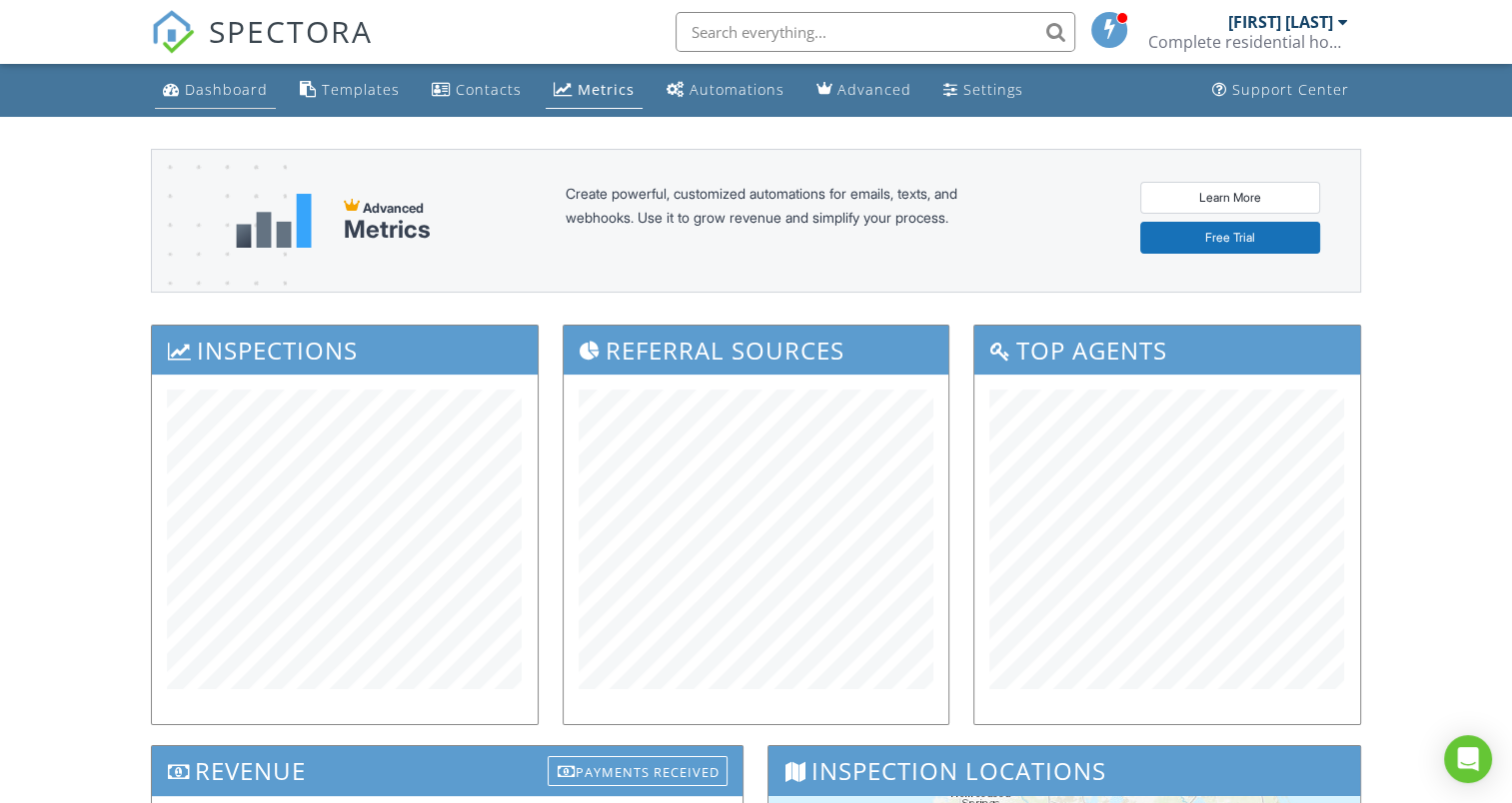 click on "Dashboard" at bounding box center [226, 89] 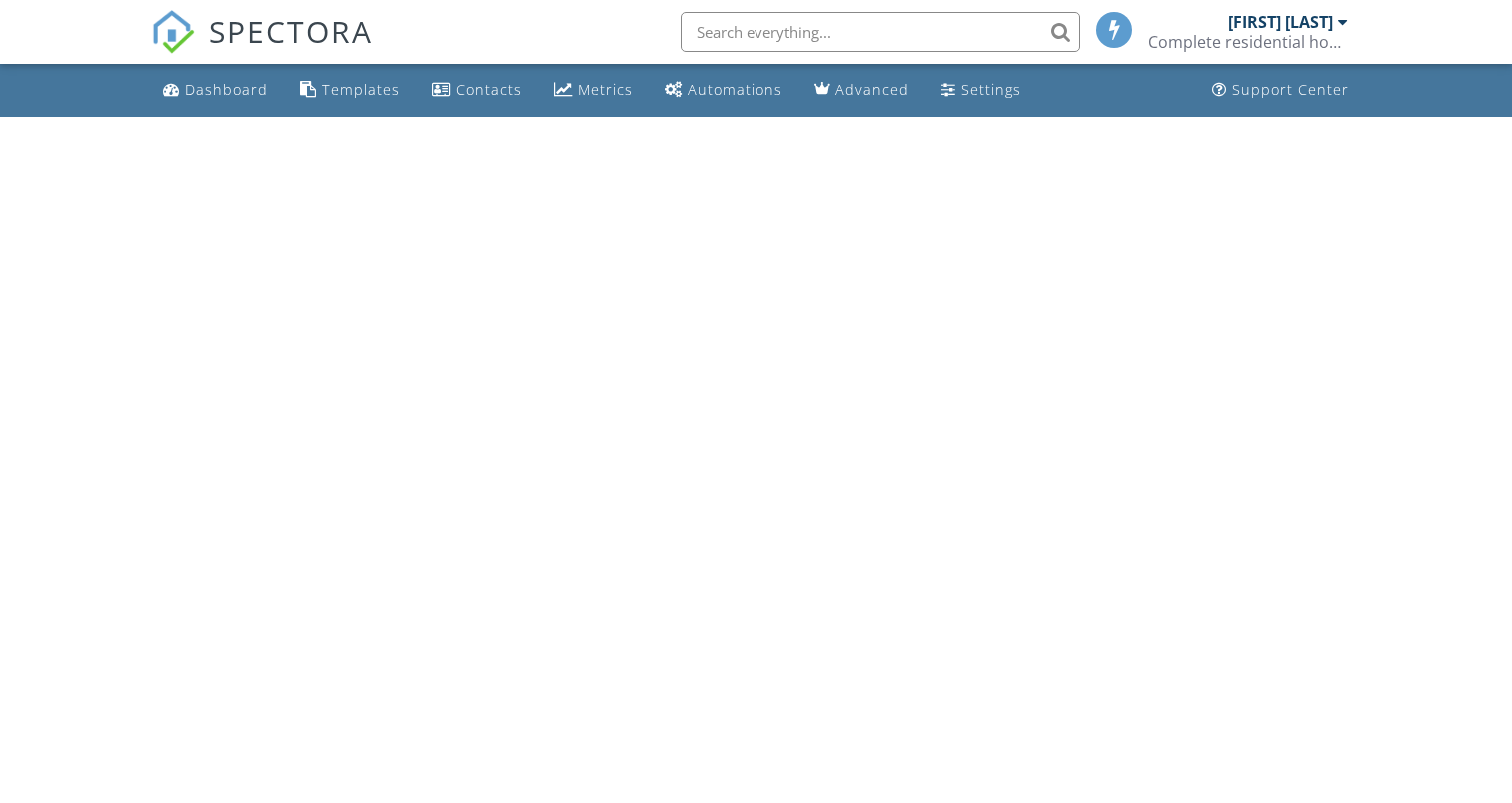 scroll, scrollTop: 0, scrollLeft: 0, axis: both 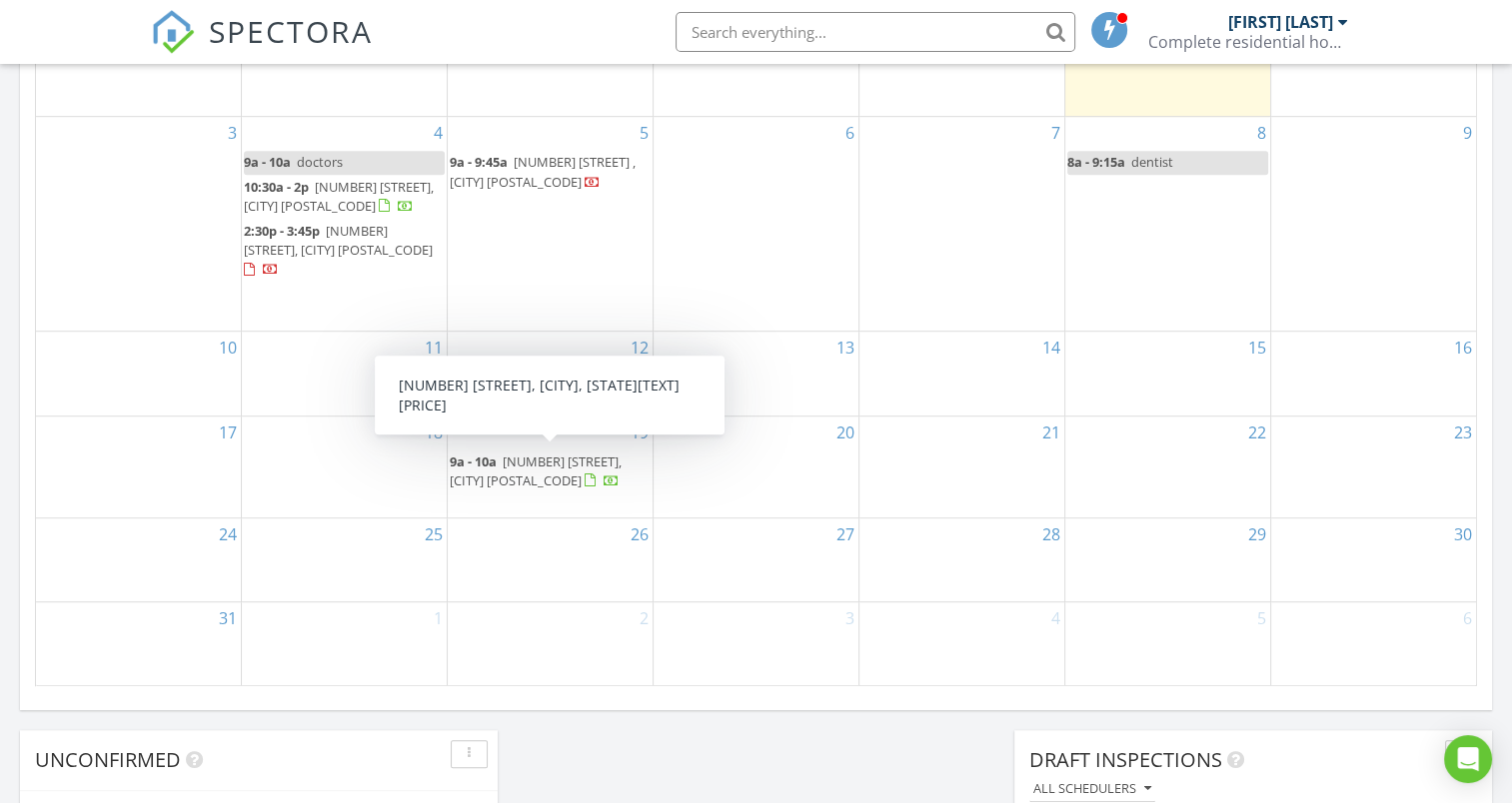 click on "9a - 10a
3558 Innisbrook Dr, Lakeland 33810" at bounding box center (550, 471) 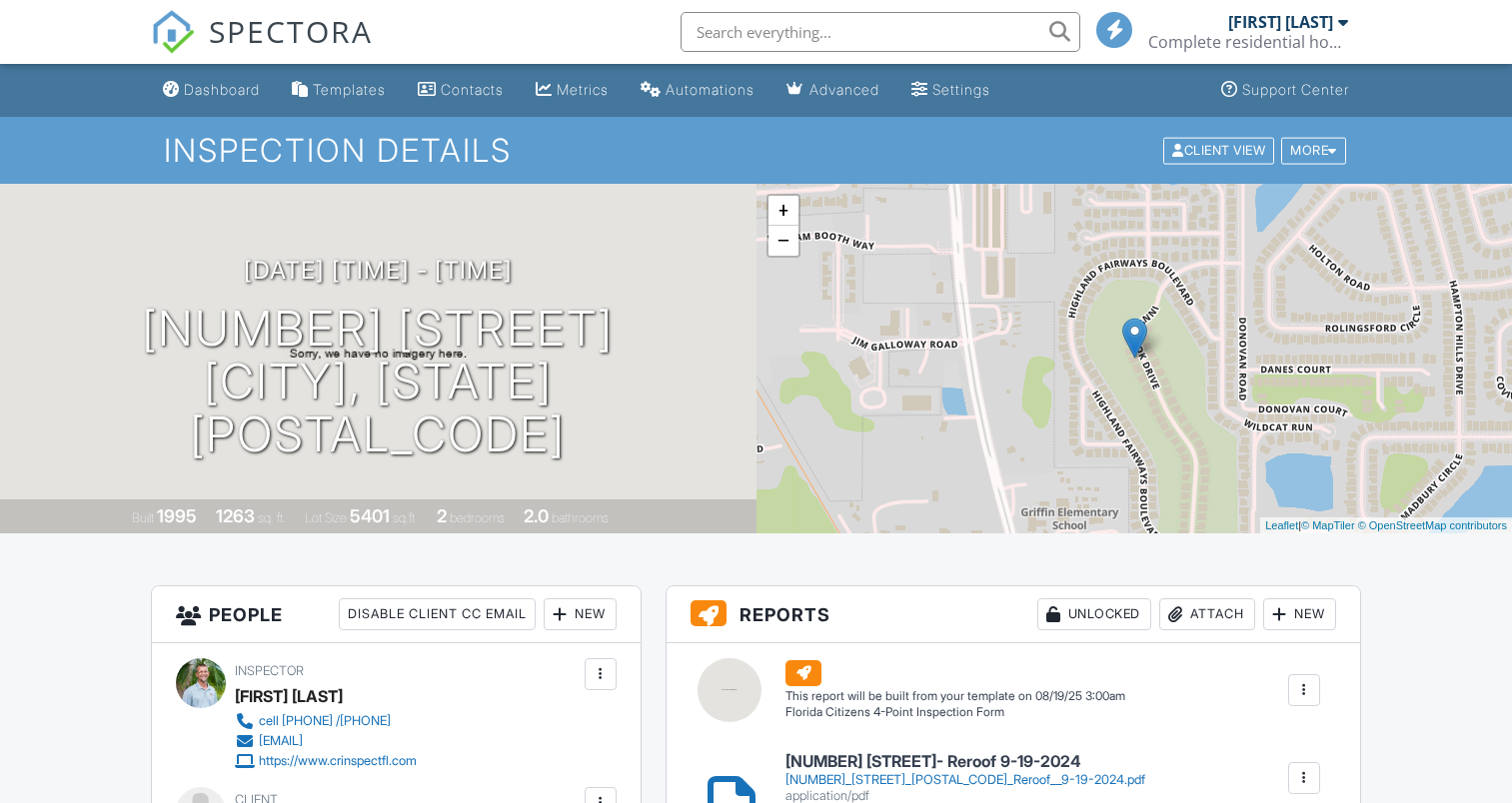 scroll, scrollTop: 0, scrollLeft: 0, axis: both 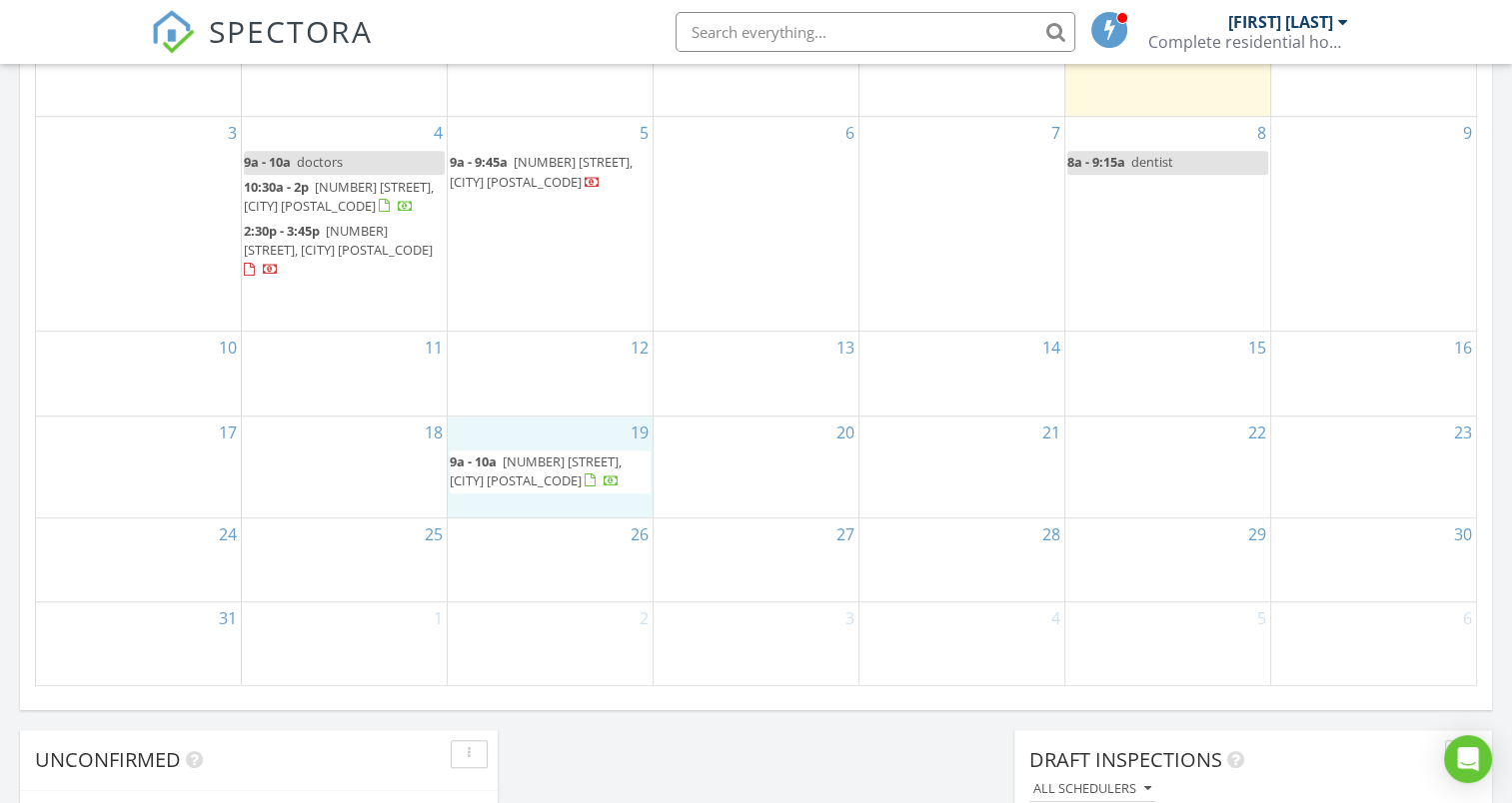 click on "[DAY]
[TIME]
[NUMBER] [STREET], [CITY] [POSTAL_CODE]" at bounding box center (550, 467) 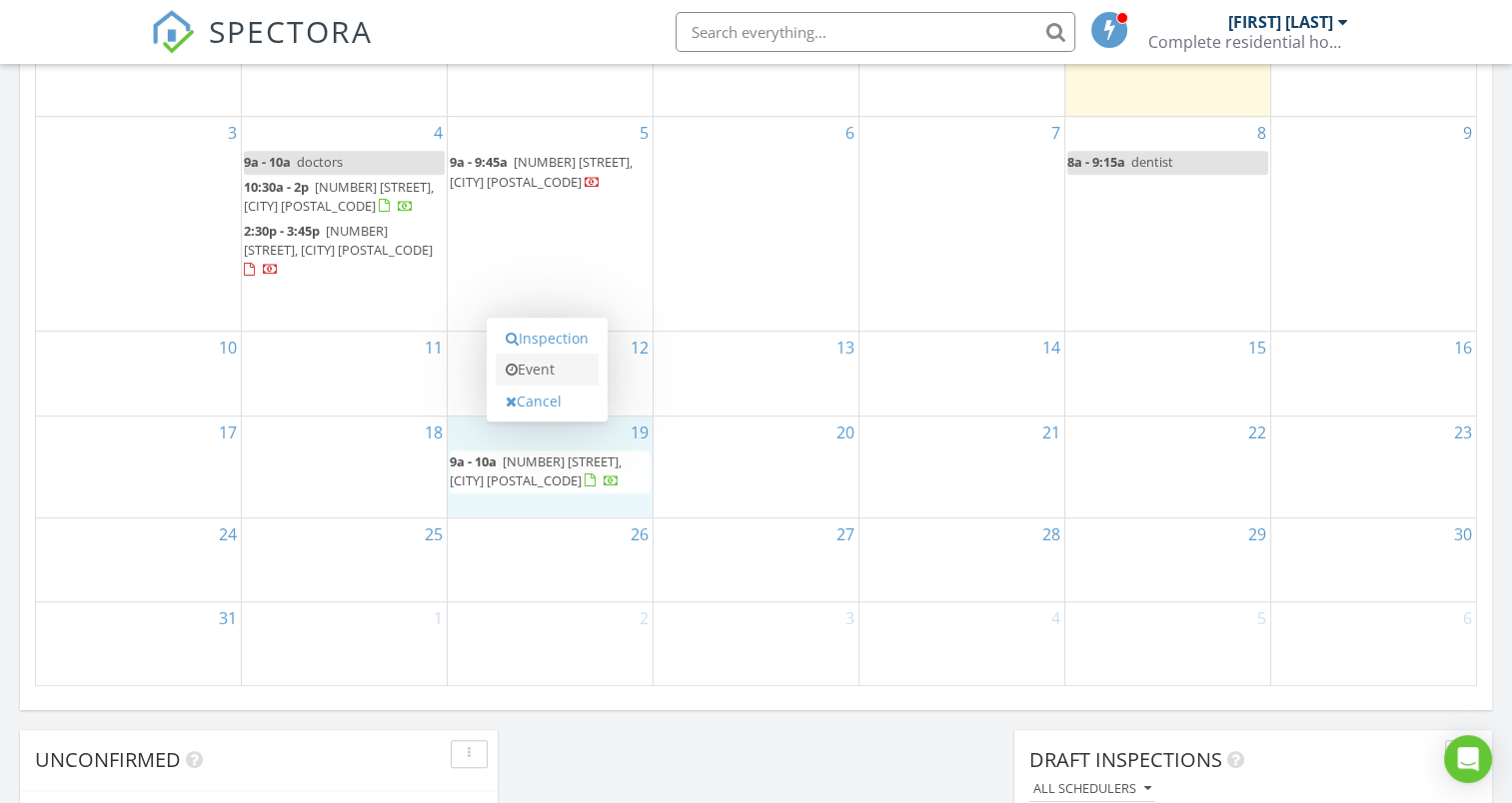 click on "Event" at bounding box center (547, 370) 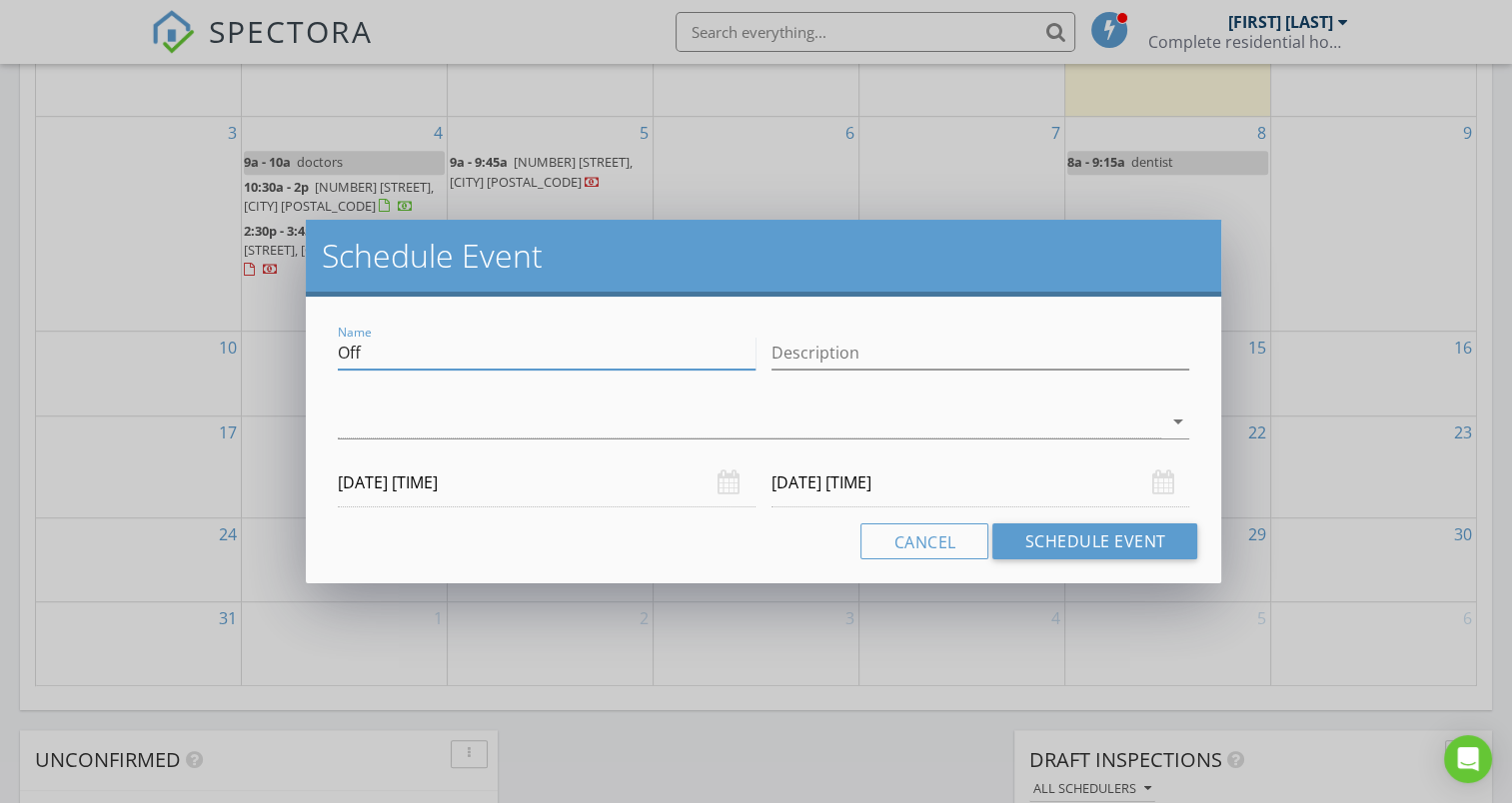 click on "Off" at bounding box center [547, 353] 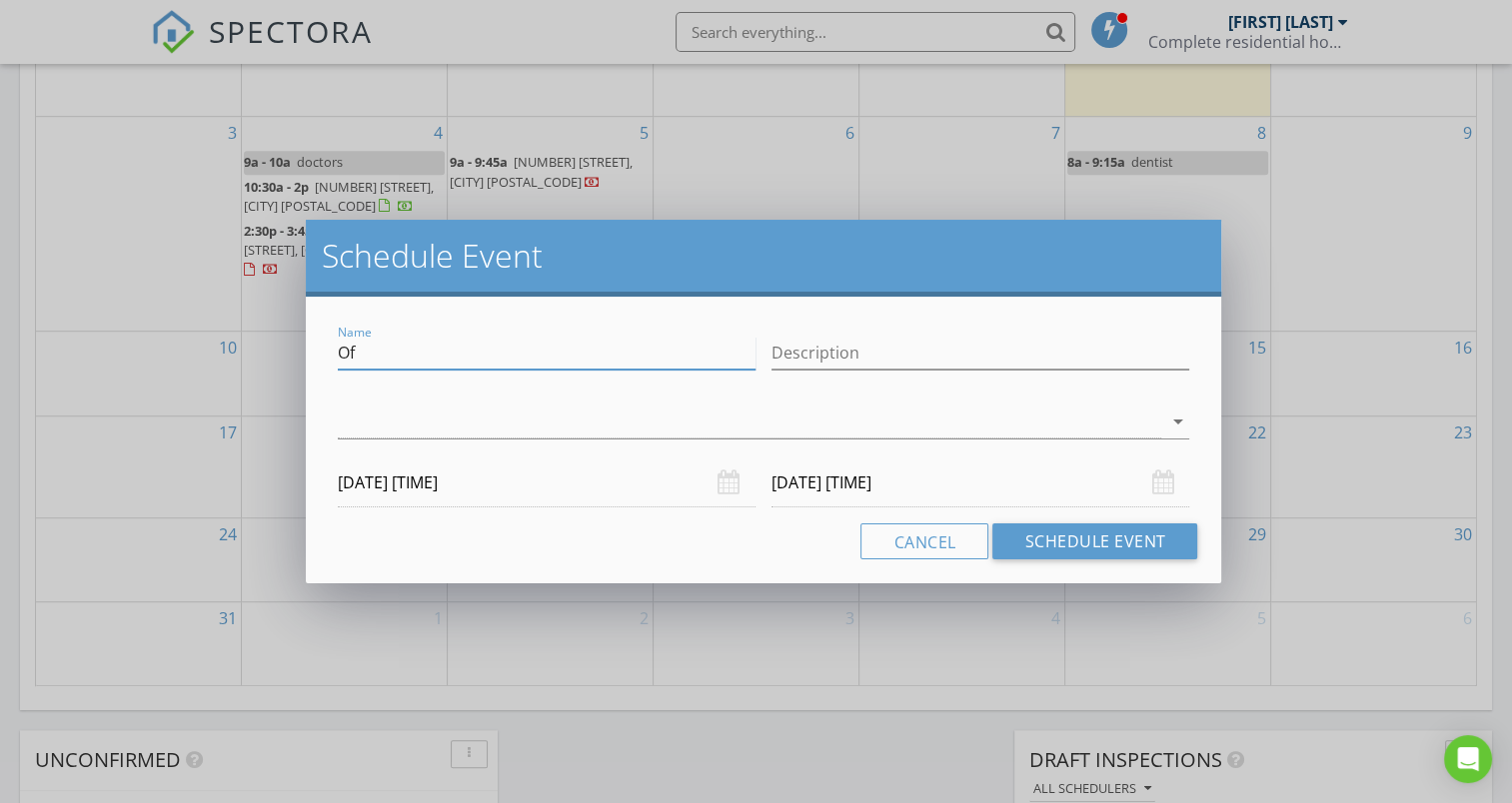 type on "O" 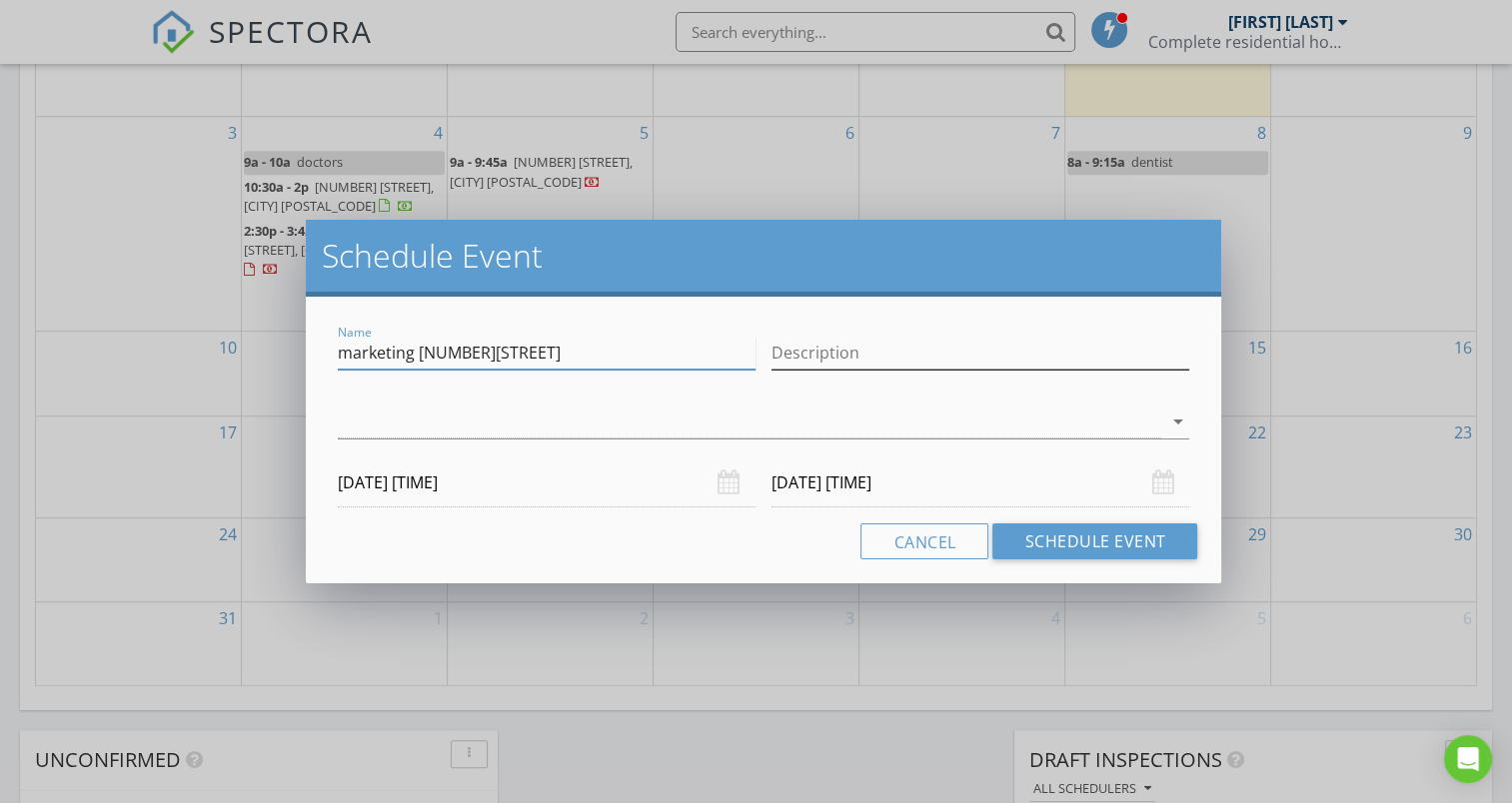 type on "marketing [NUMBER][STREET]" 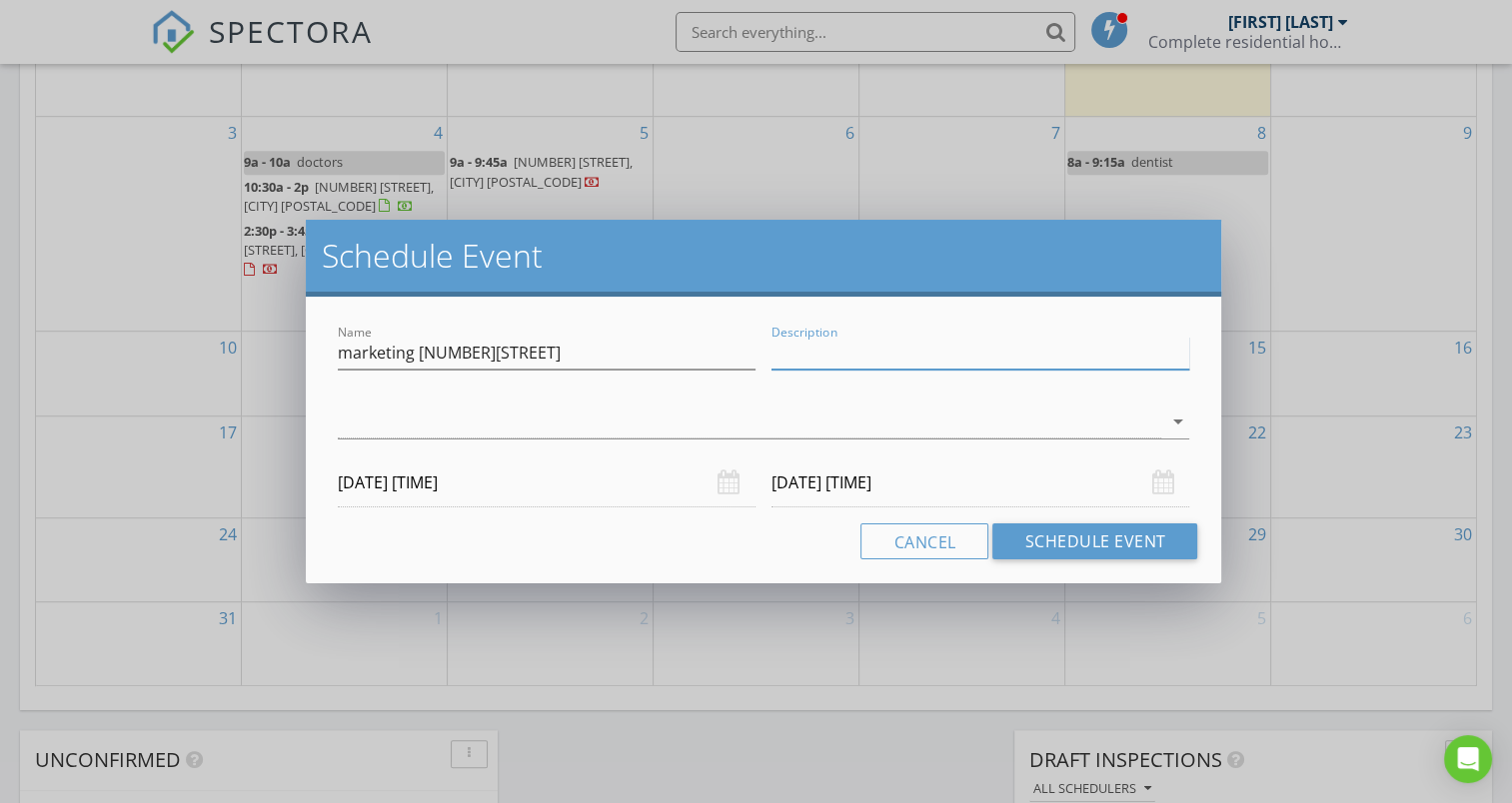 click on "Description" at bounding box center (980, 353) 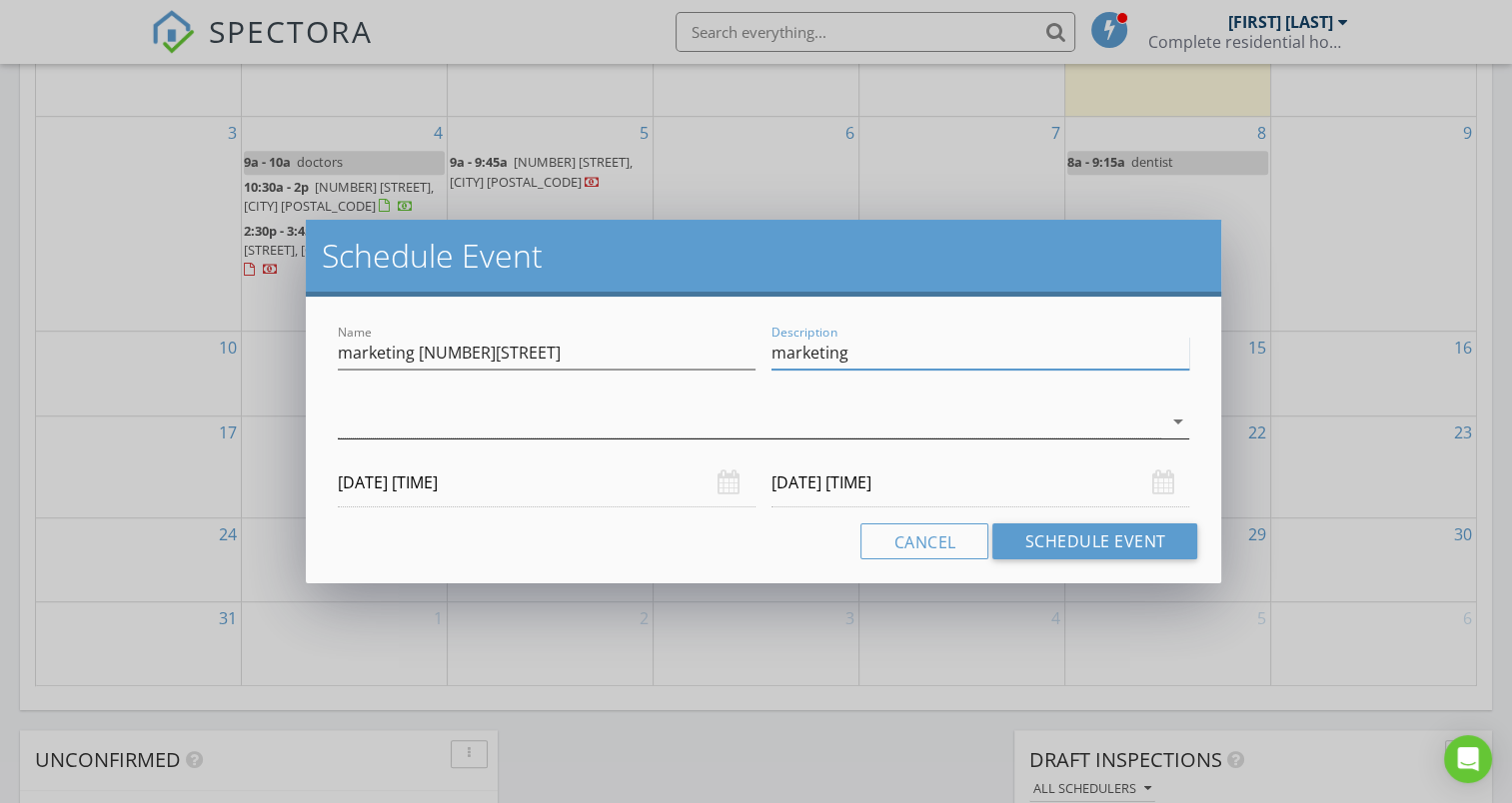 type on "marketing" 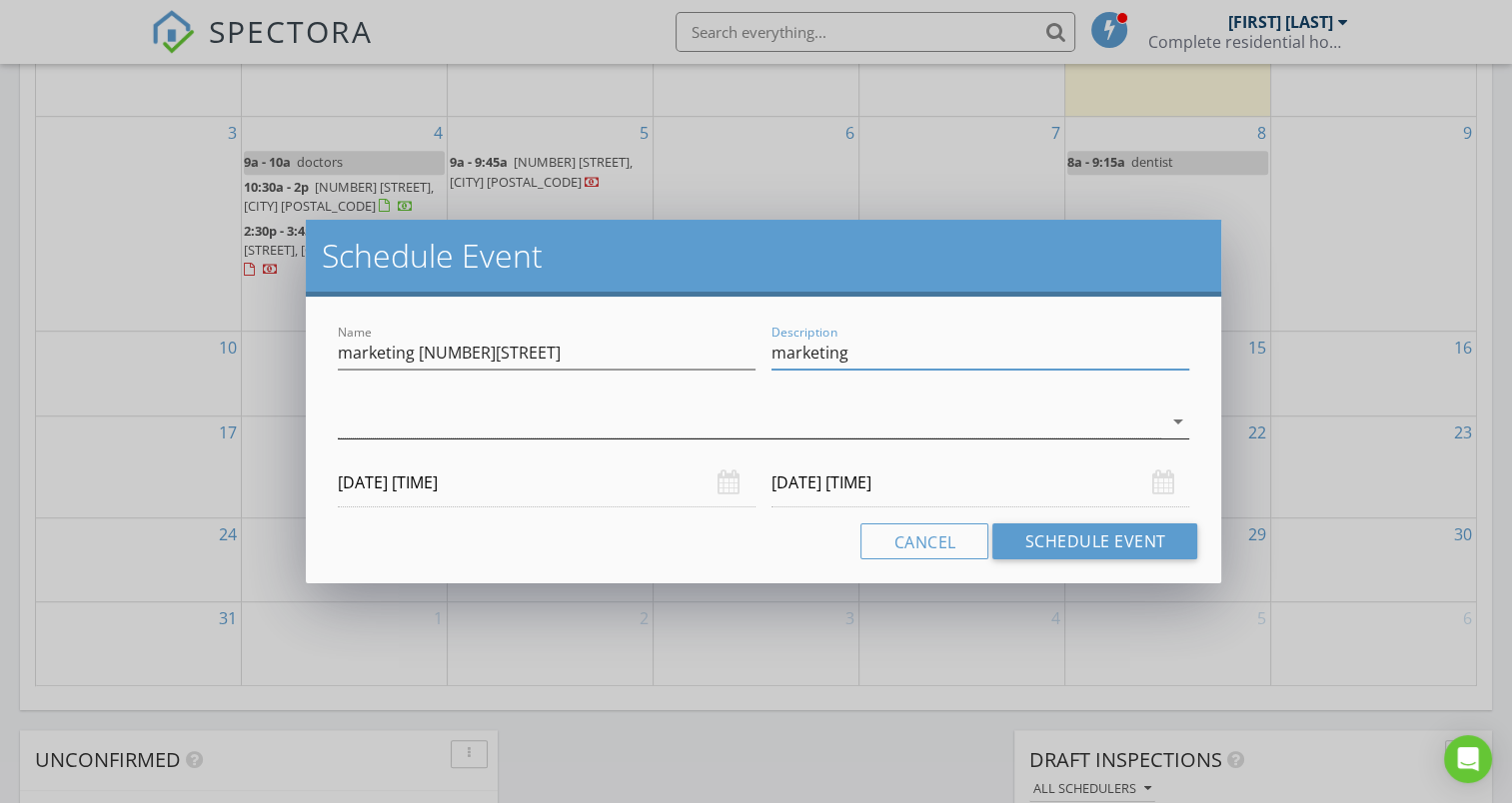 click at bounding box center [750, 421] 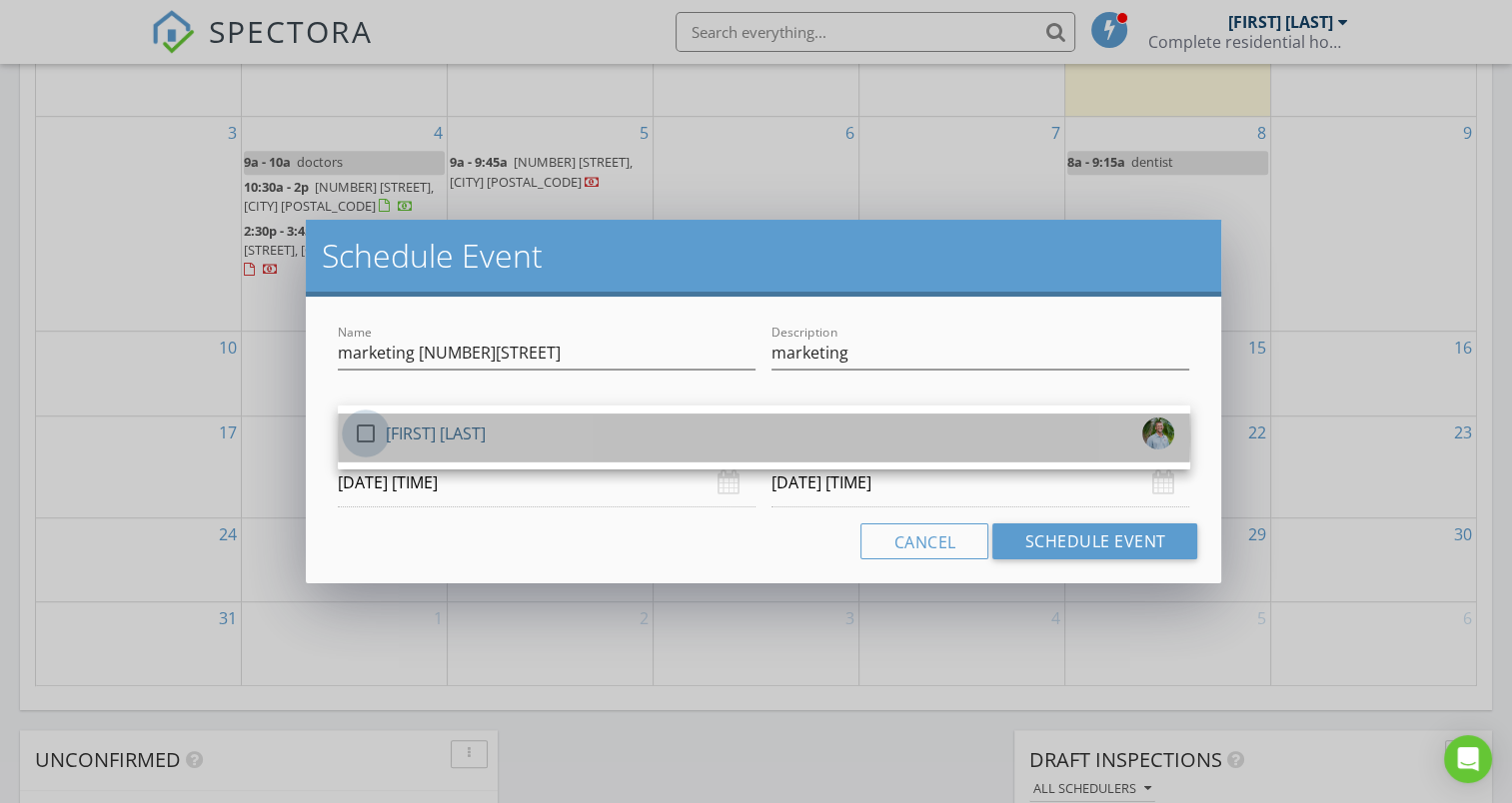 click at bounding box center [366, 433] 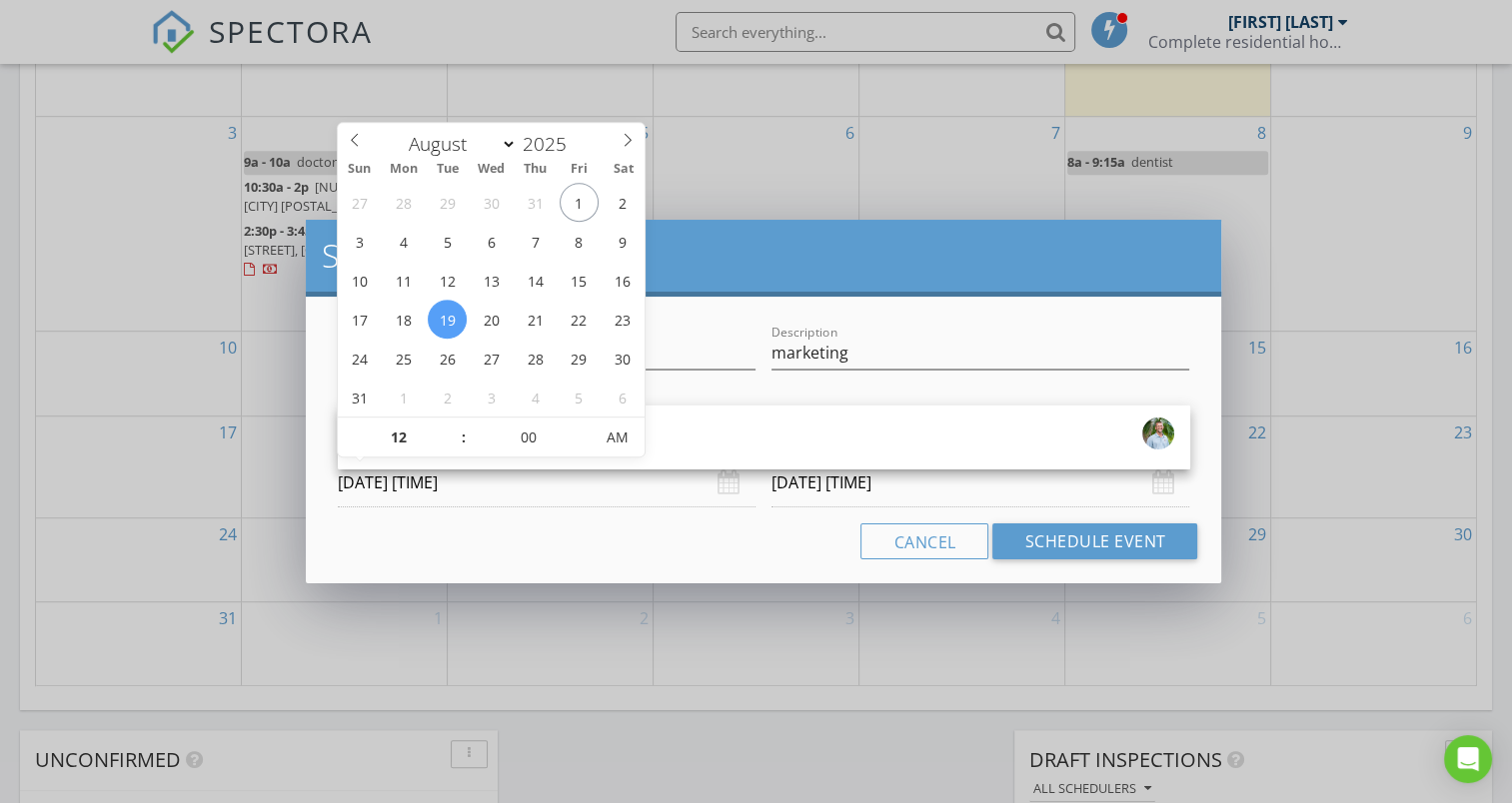 click on "08/19/2025 12:00 AM" at bounding box center (547, 482) 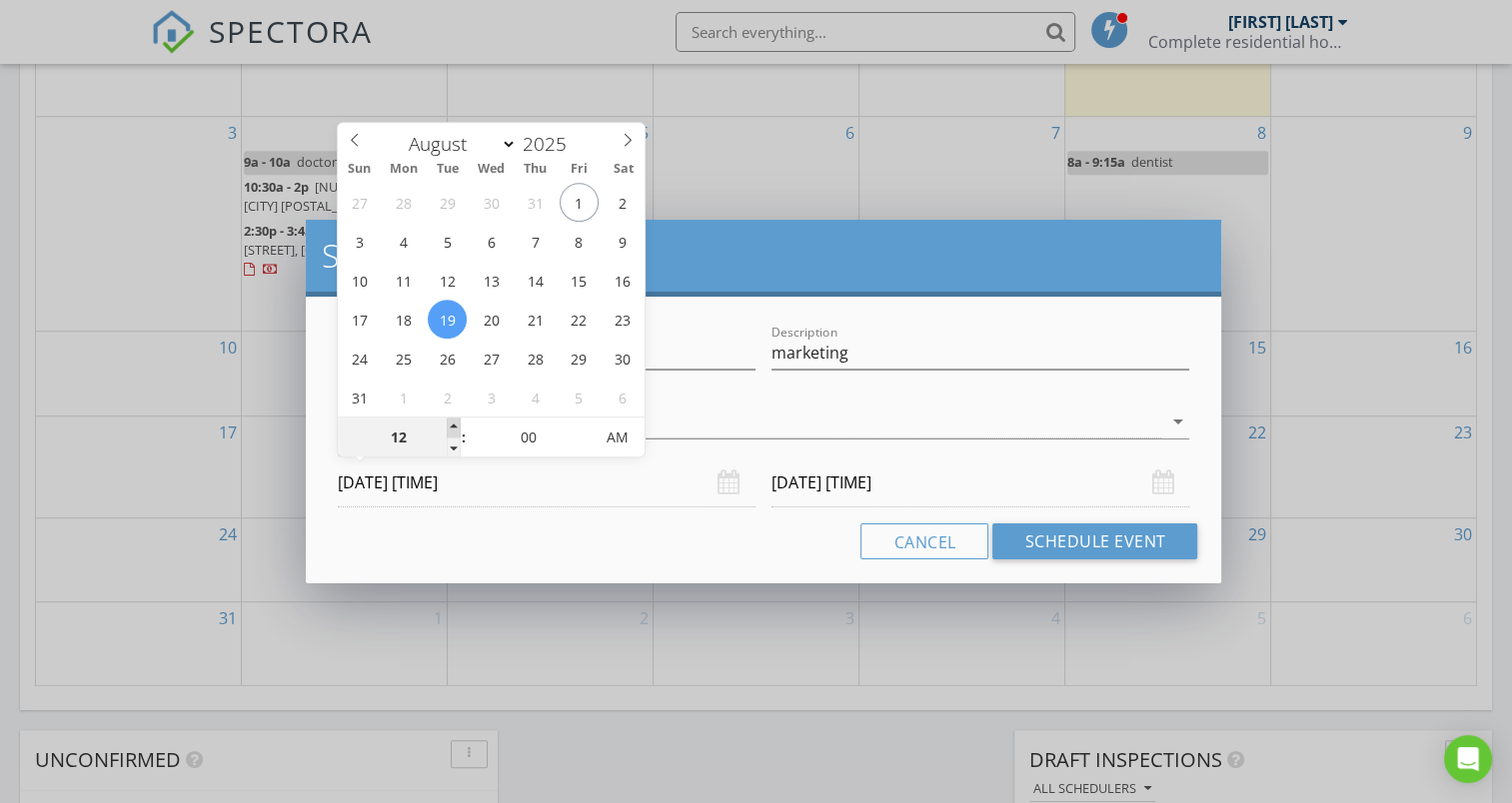 type on "01" 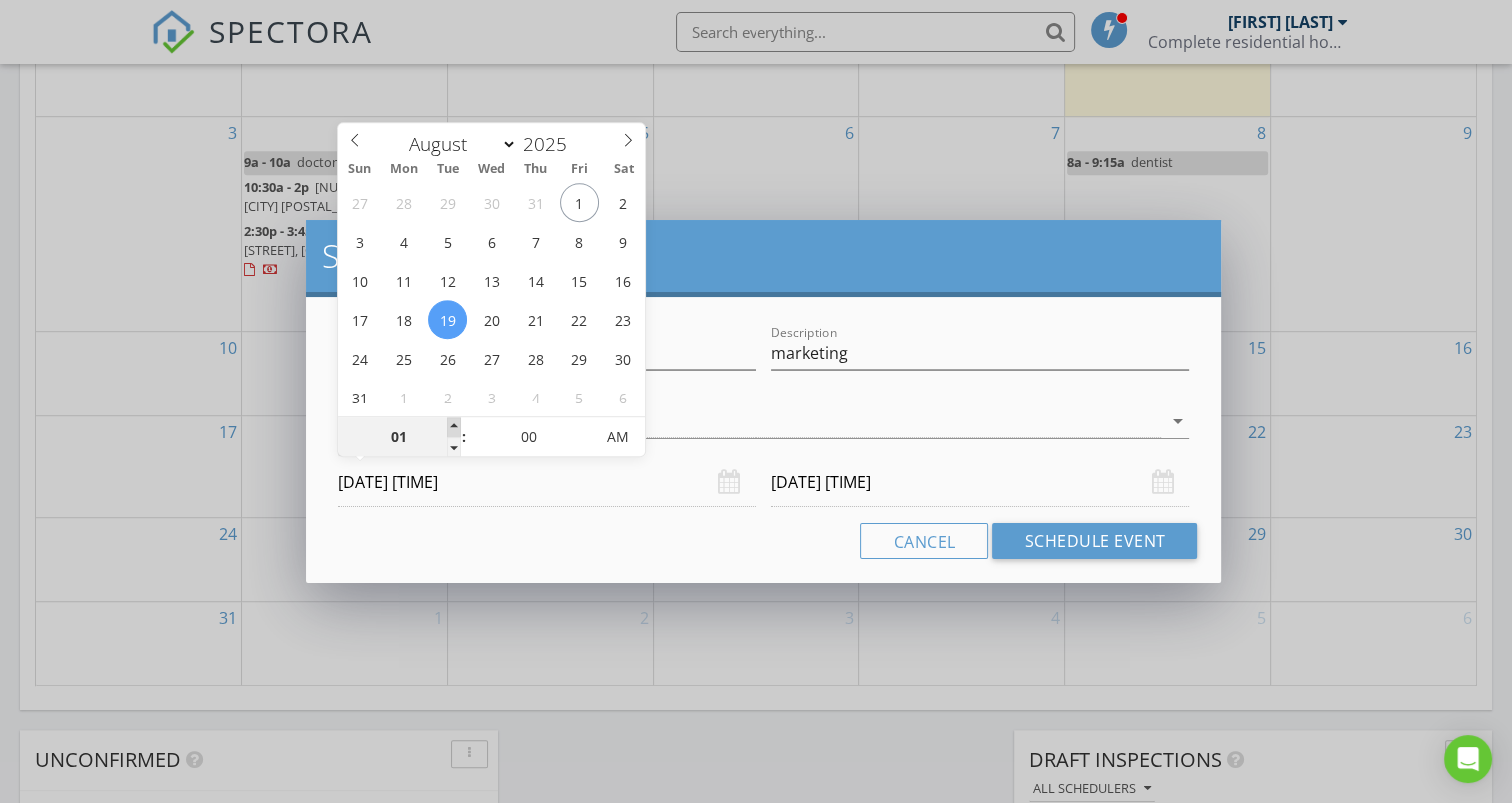 click at bounding box center (454, 427) 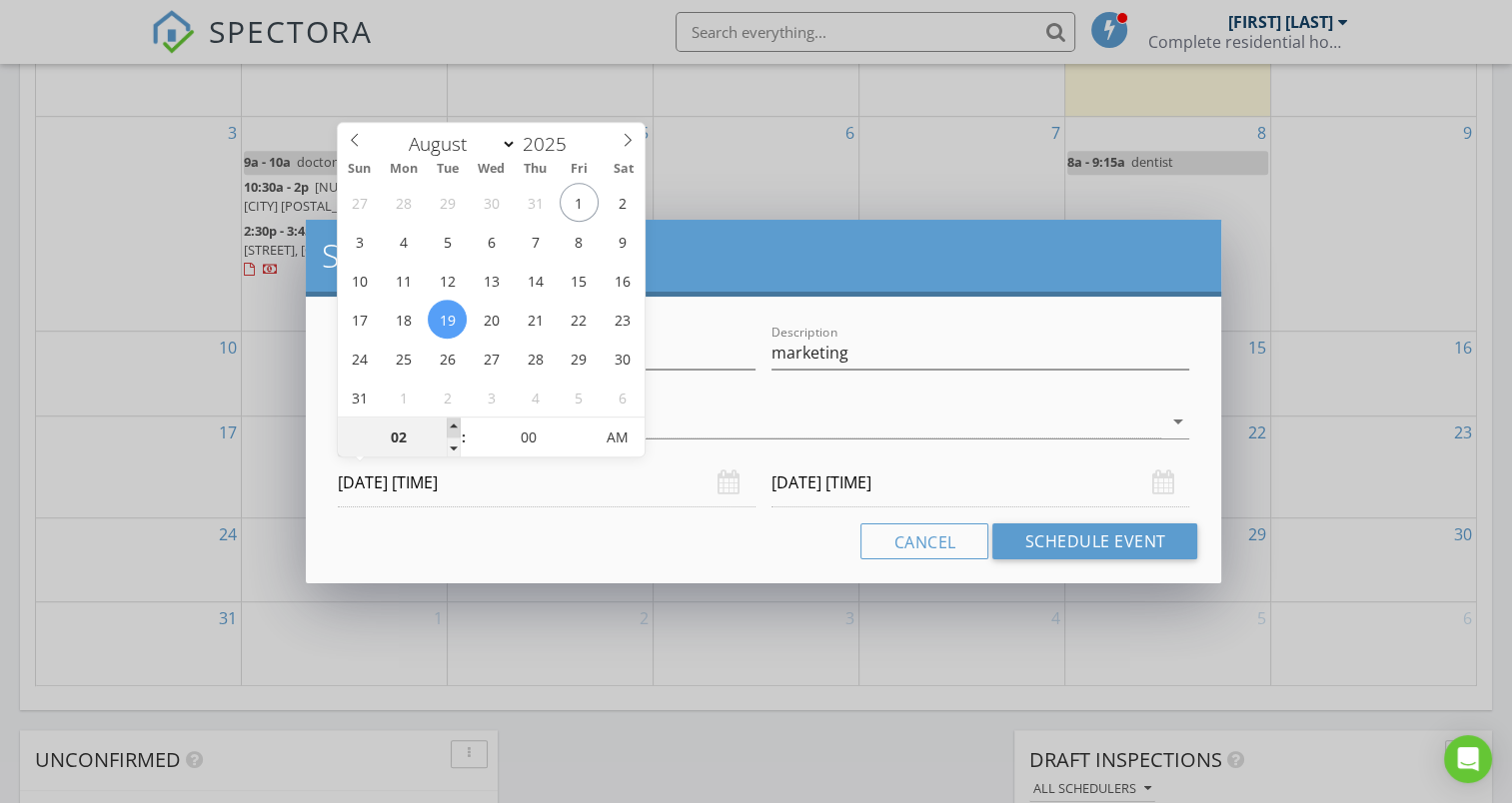 click at bounding box center (454, 427) 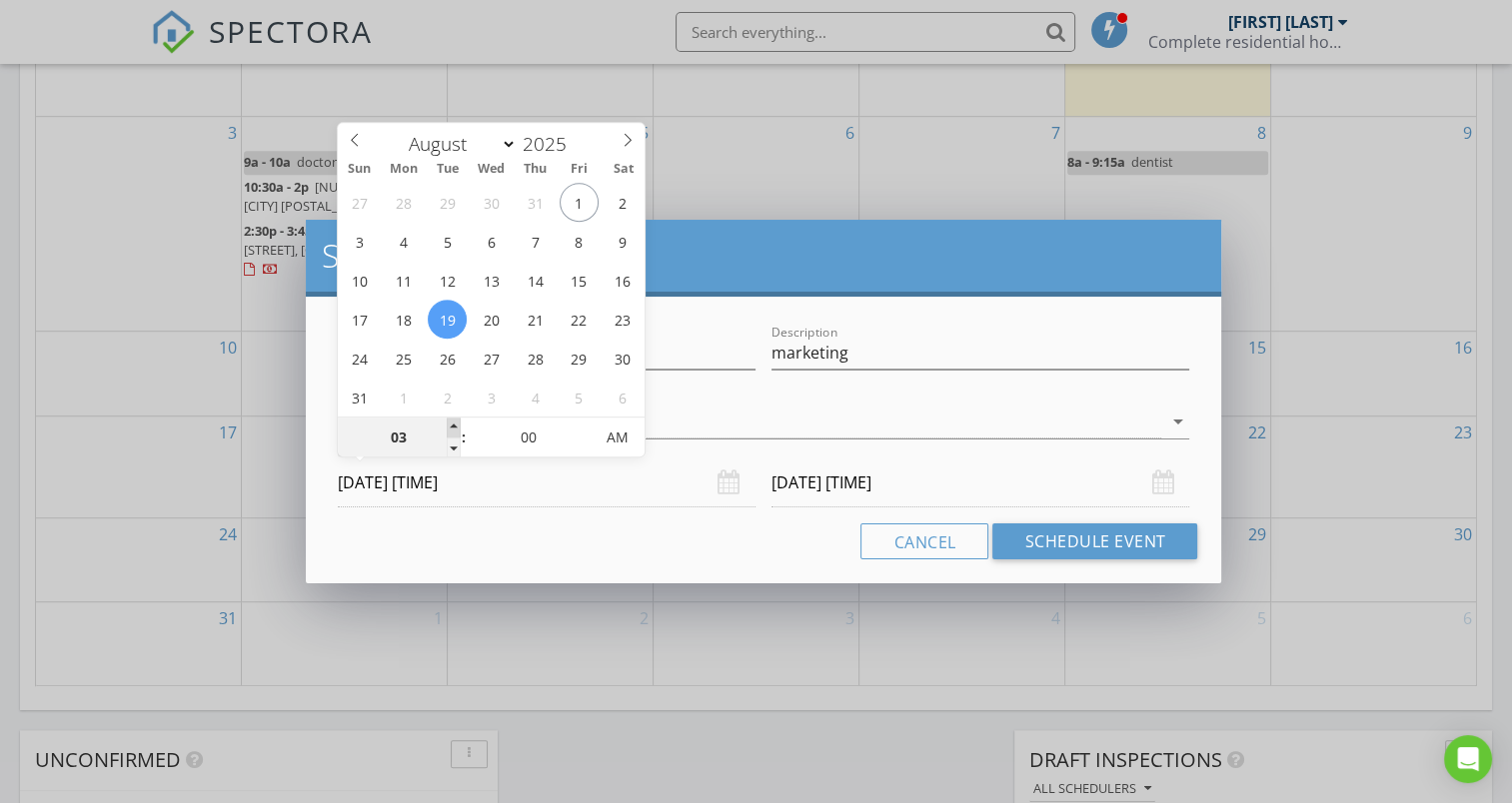 click at bounding box center [454, 427] 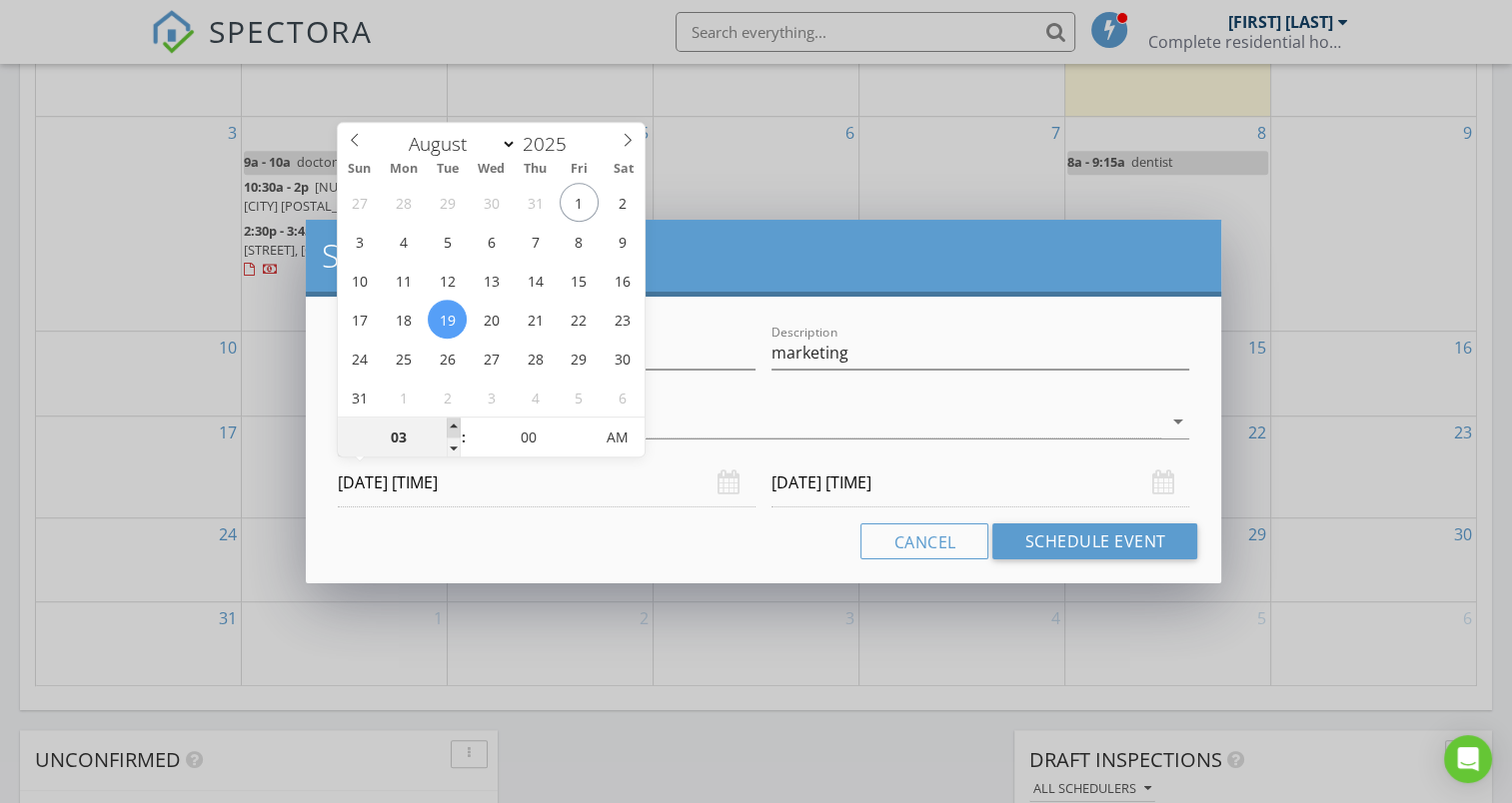 type on "08/20/2025 3:00 AM" 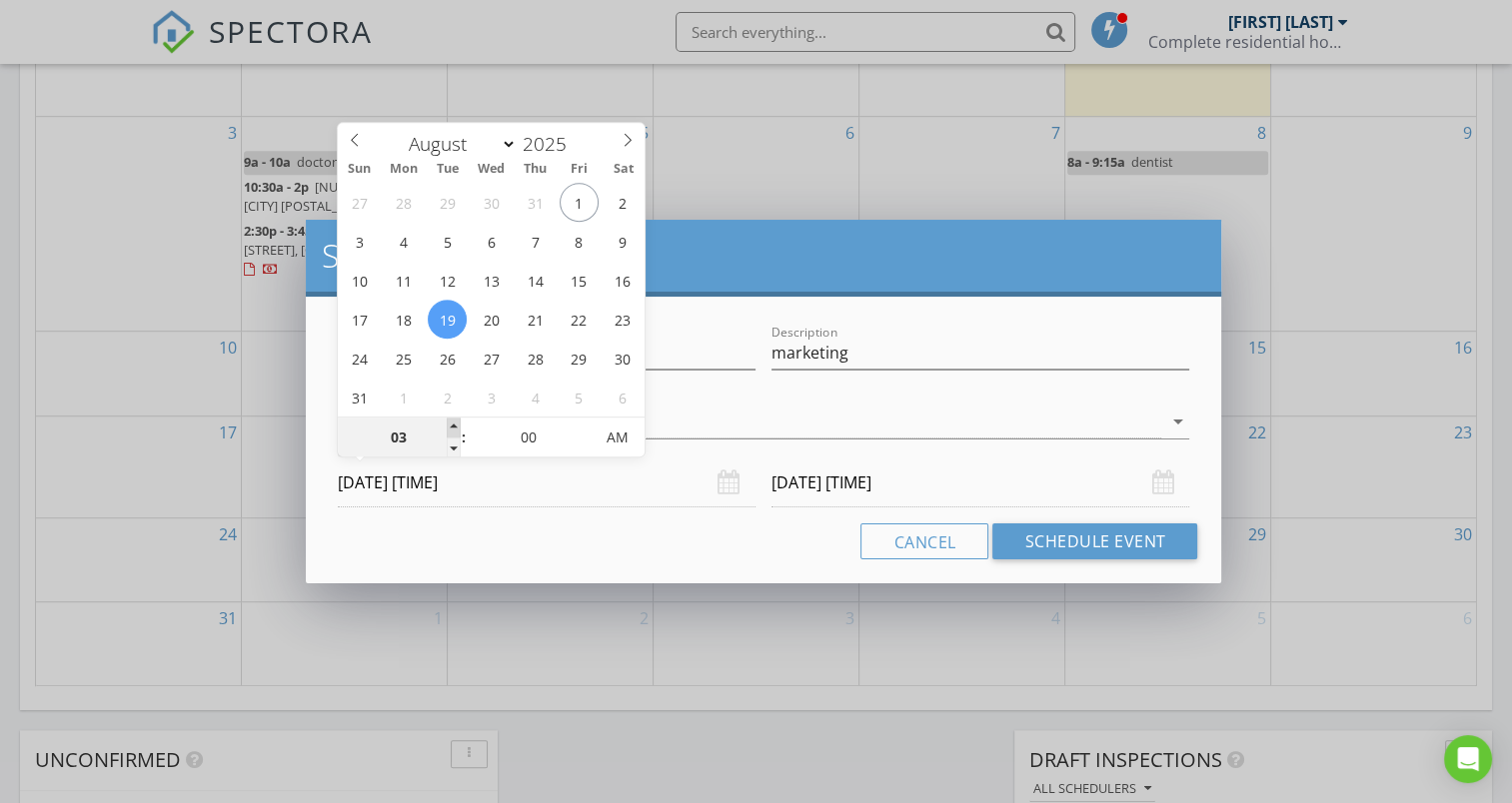 type on "04" 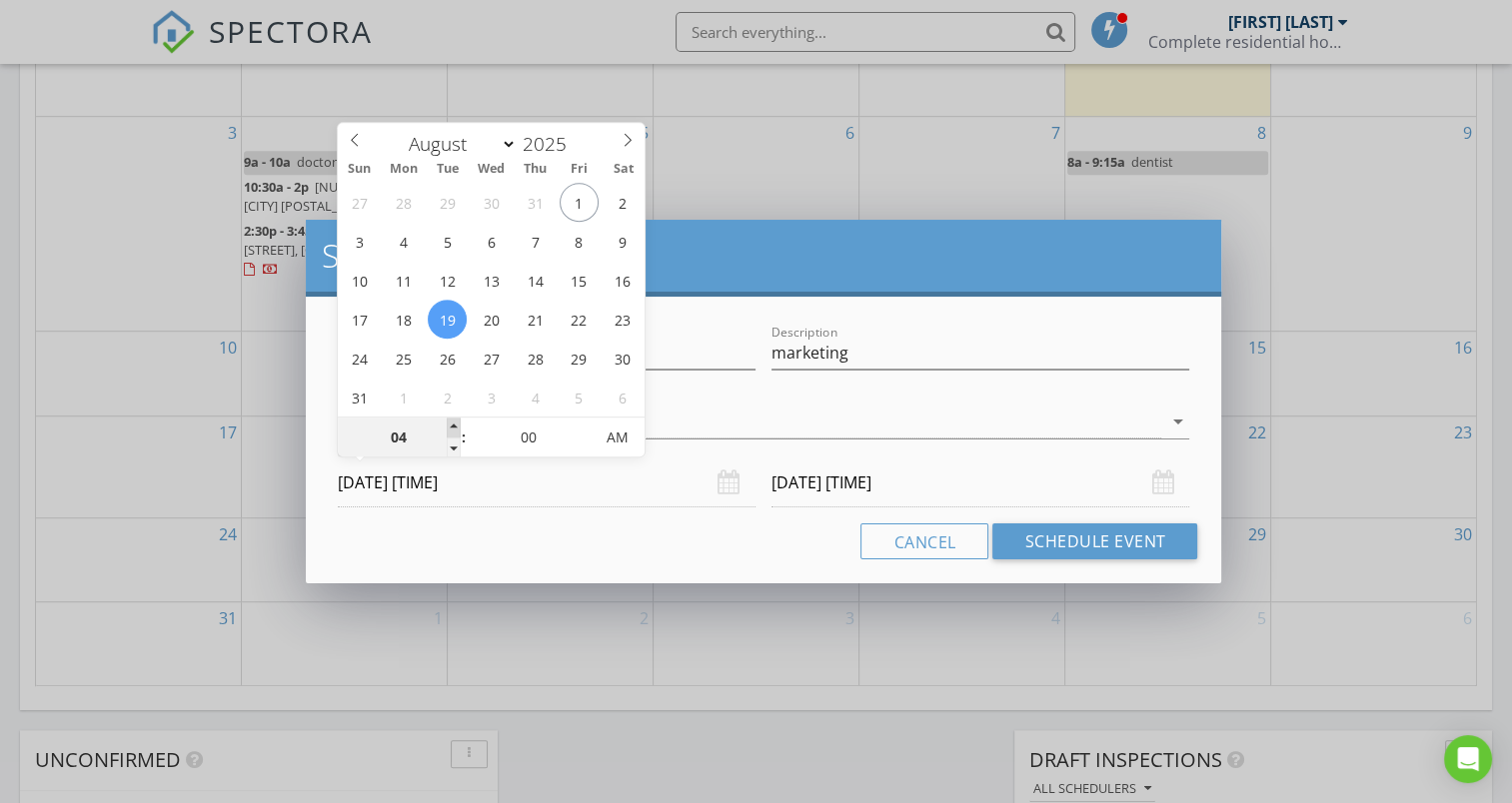 click at bounding box center [454, 427] 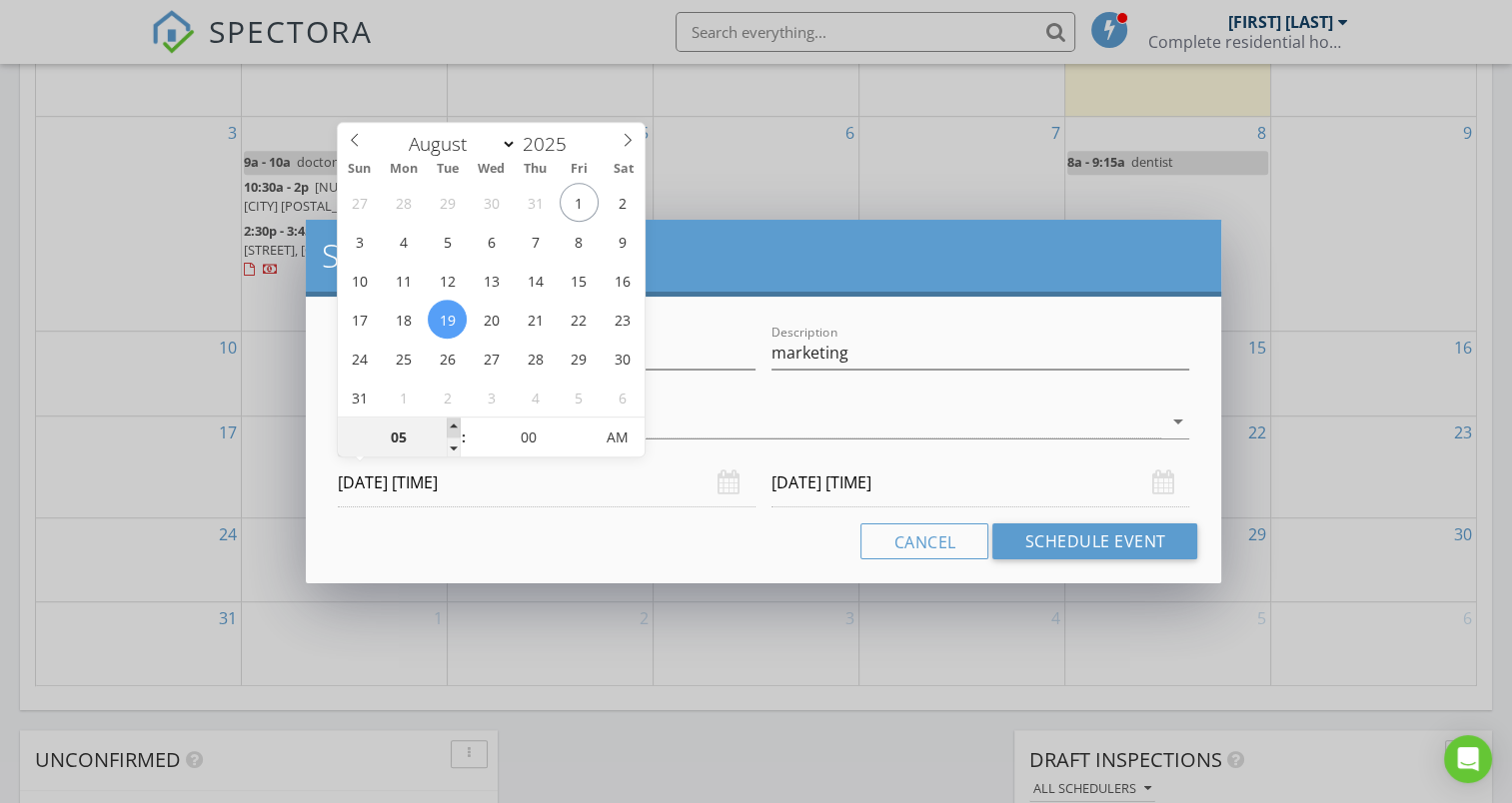click at bounding box center (454, 427) 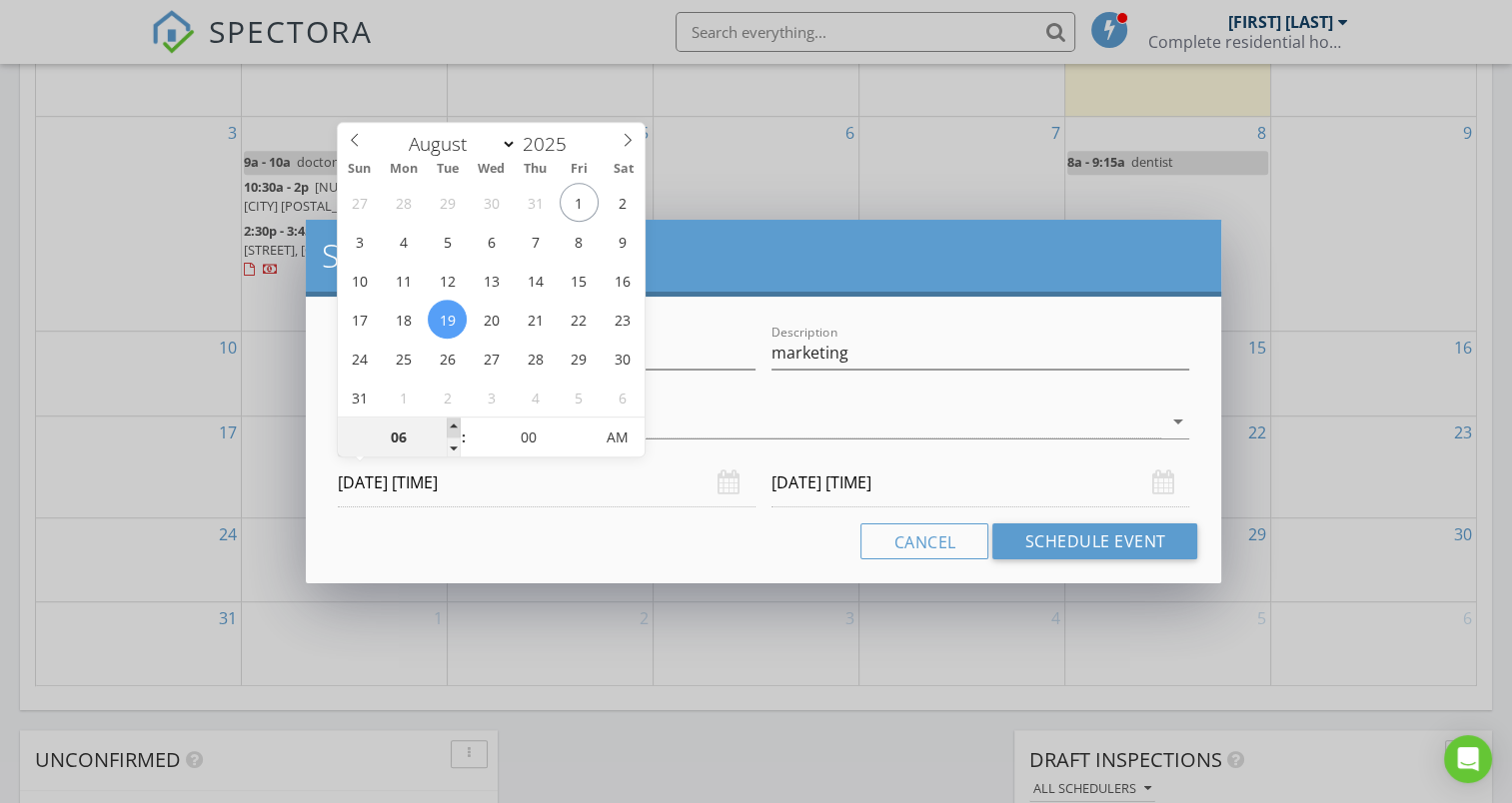 click at bounding box center (454, 427) 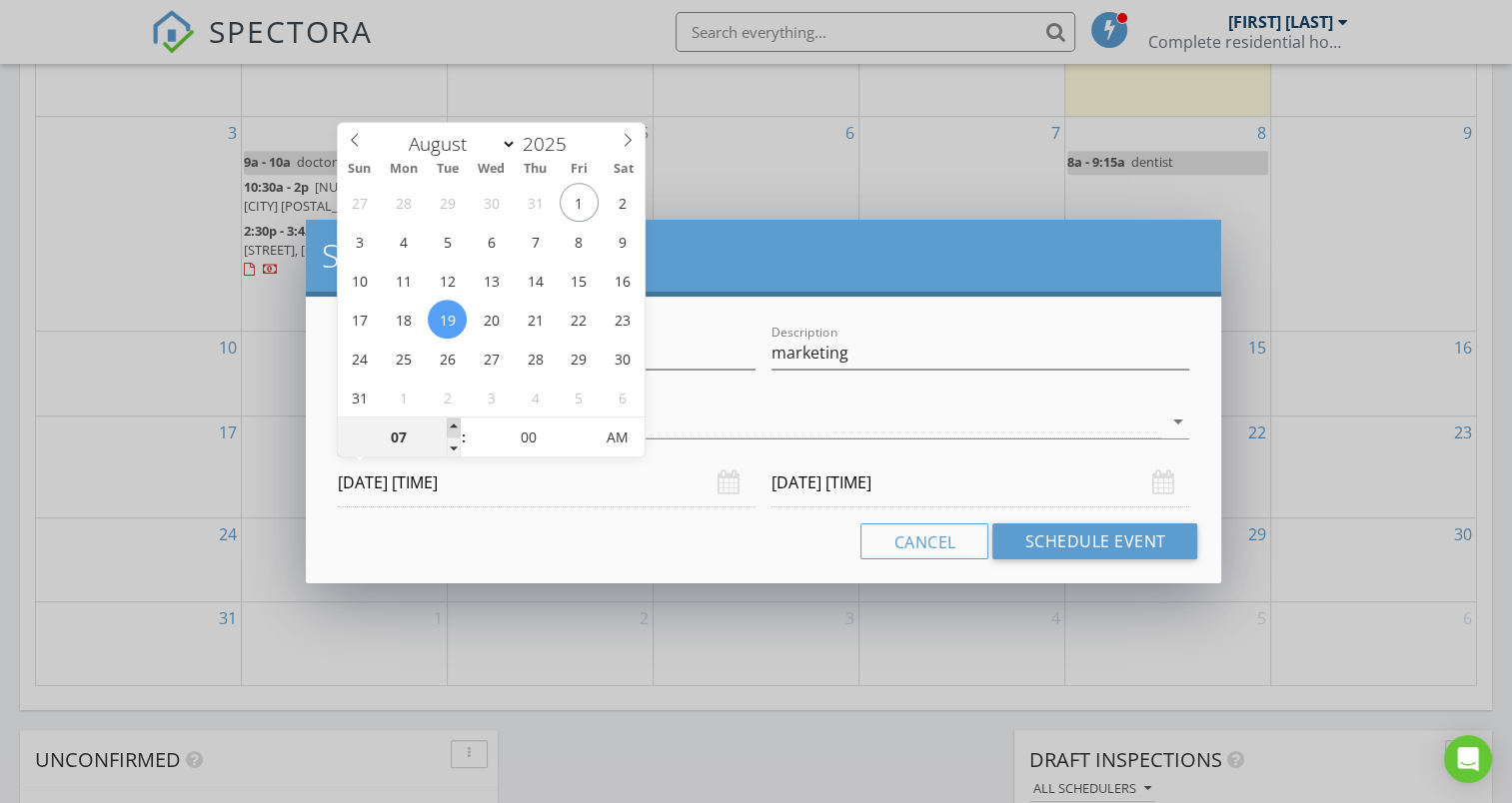 click at bounding box center [454, 427] 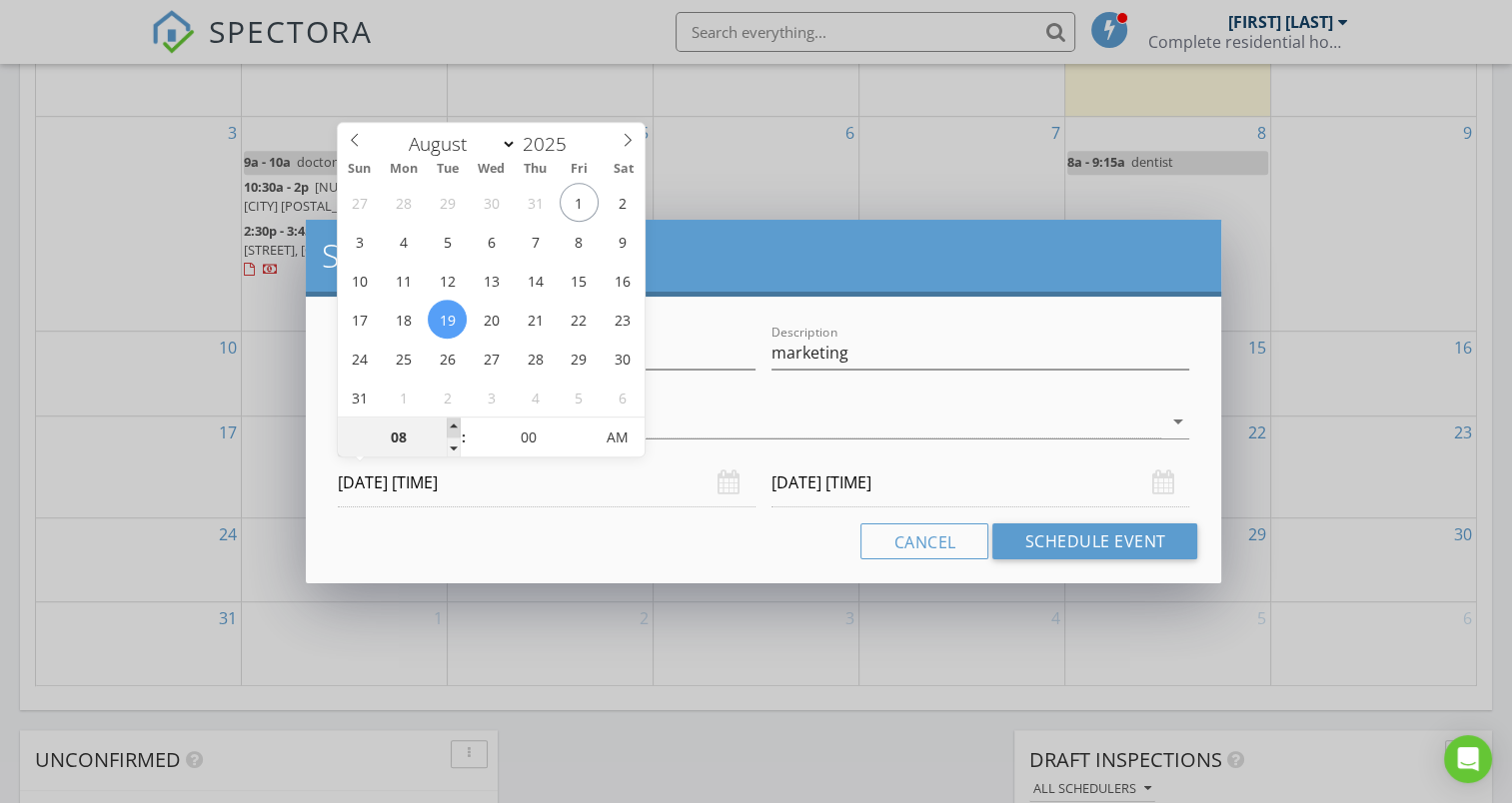 click at bounding box center [454, 427] 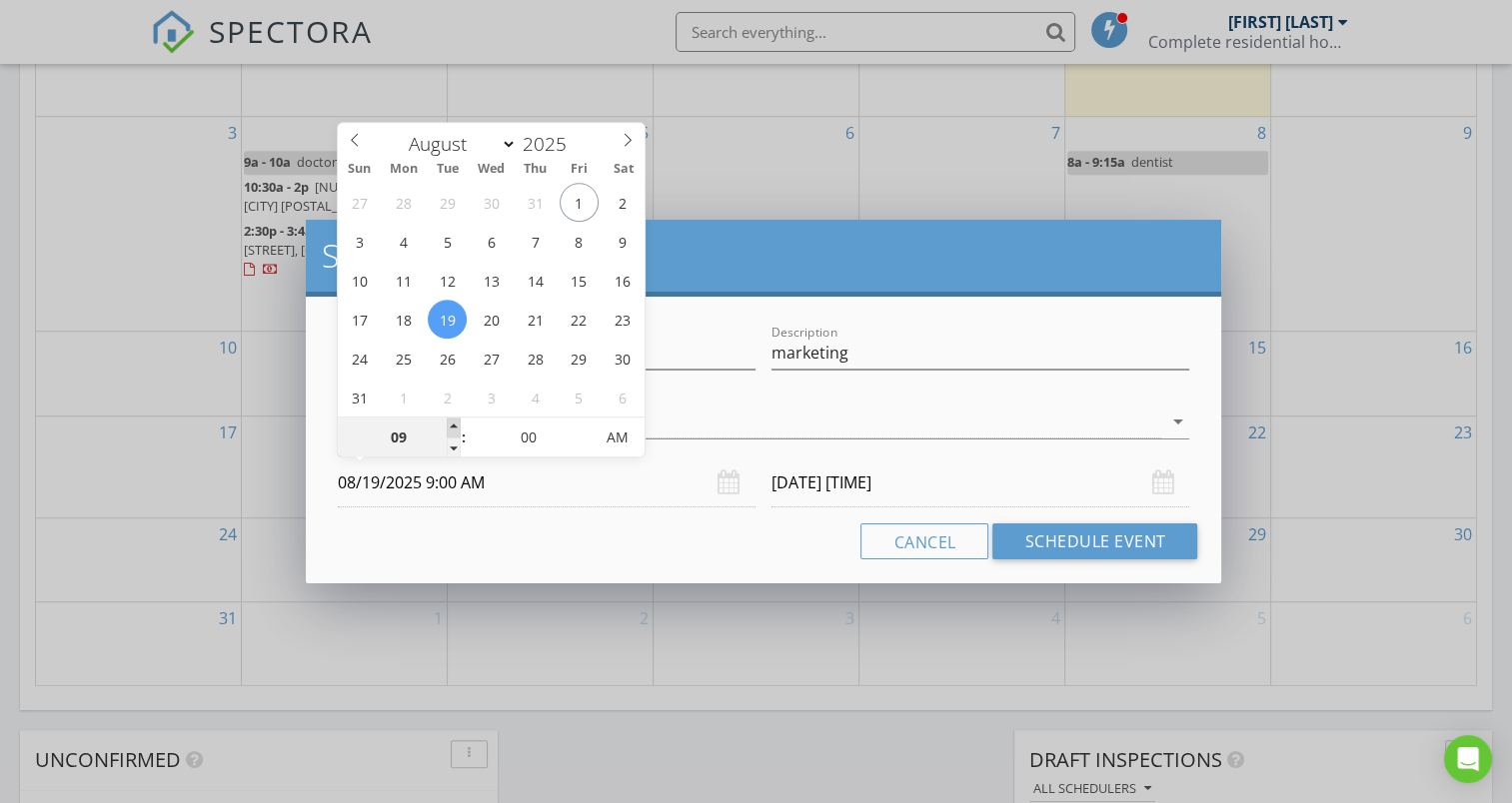 click at bounding box center (454, 427) 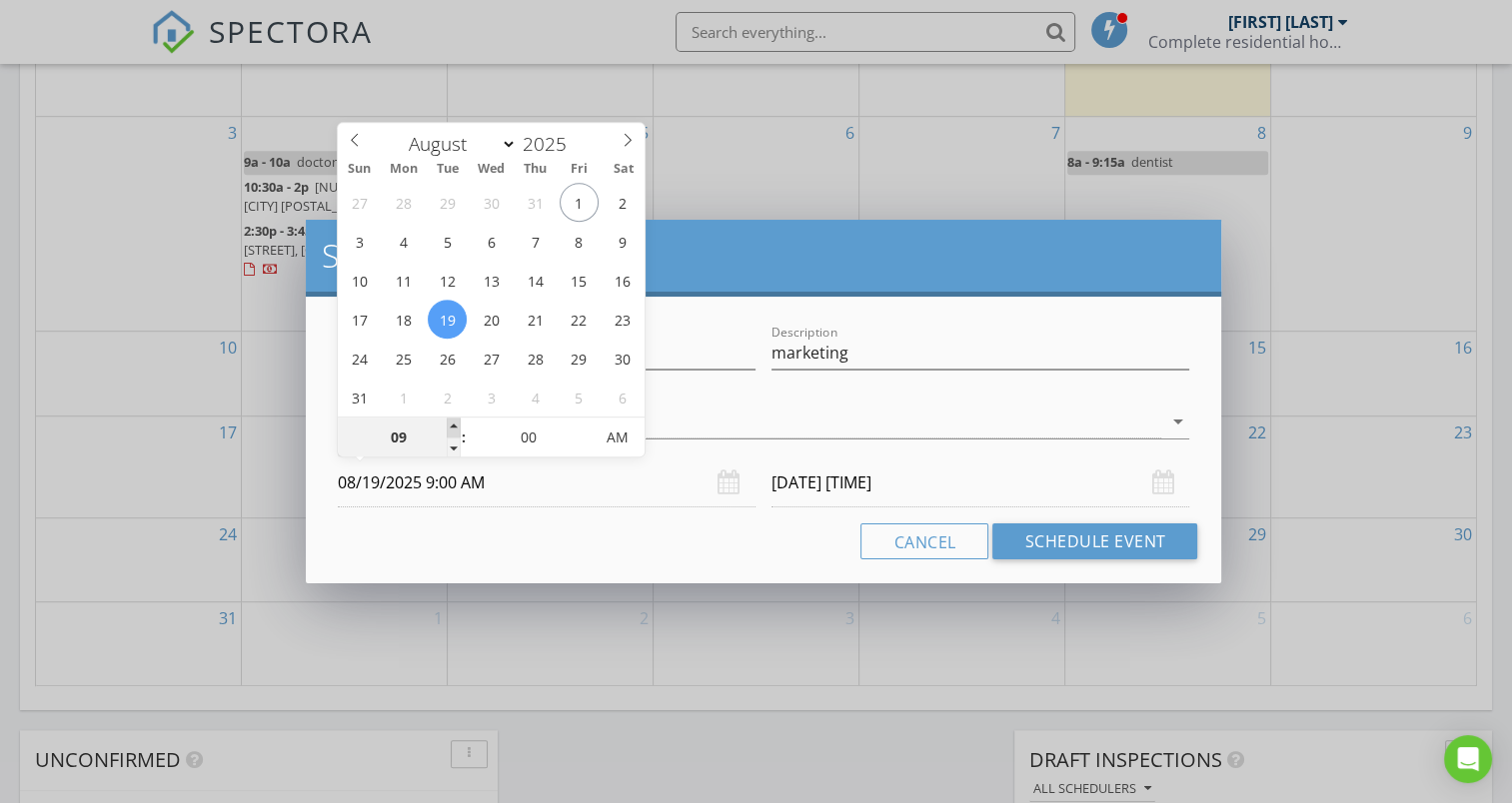 type on "10" 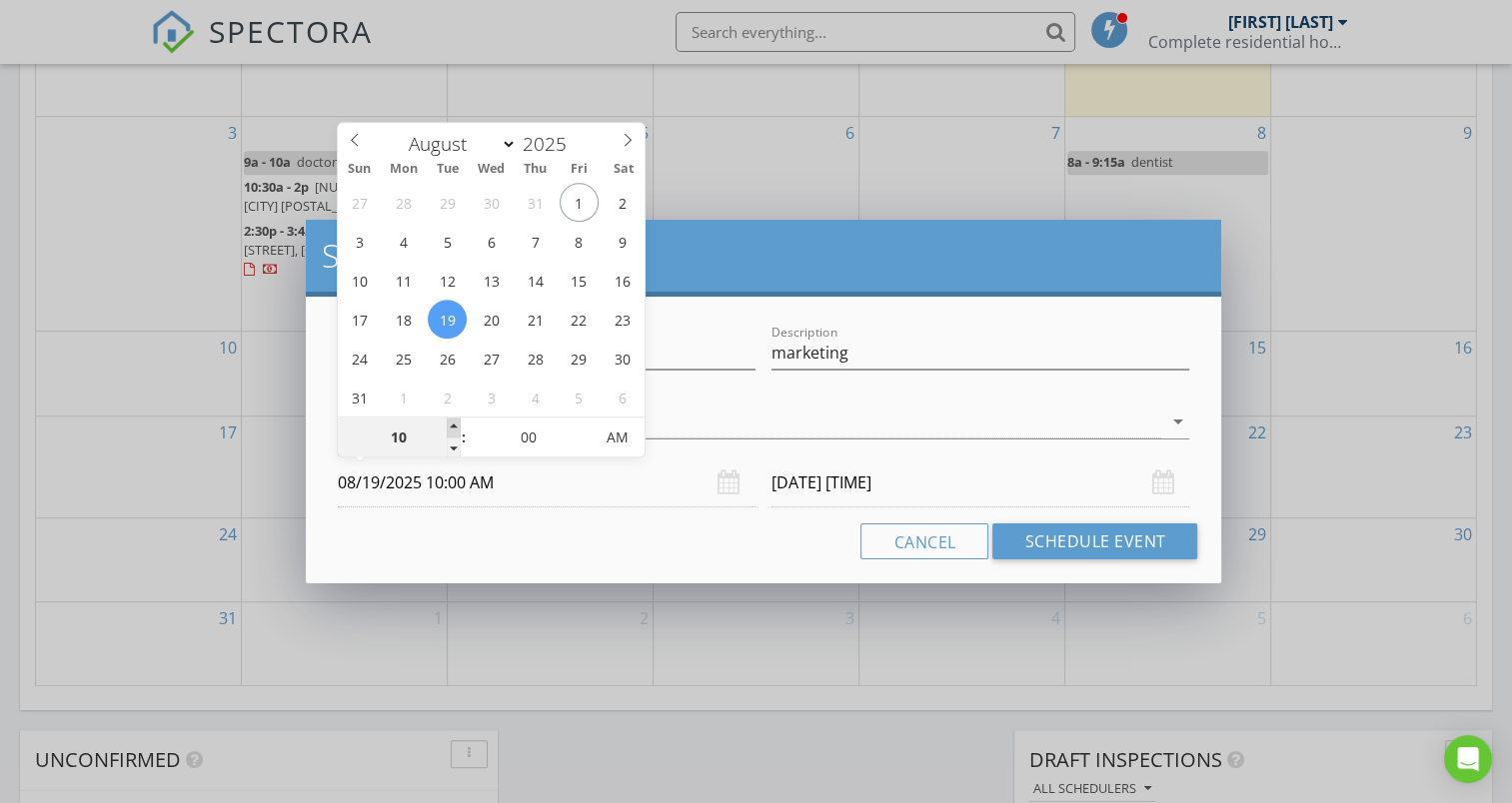 click at bounding box center (454, 427) 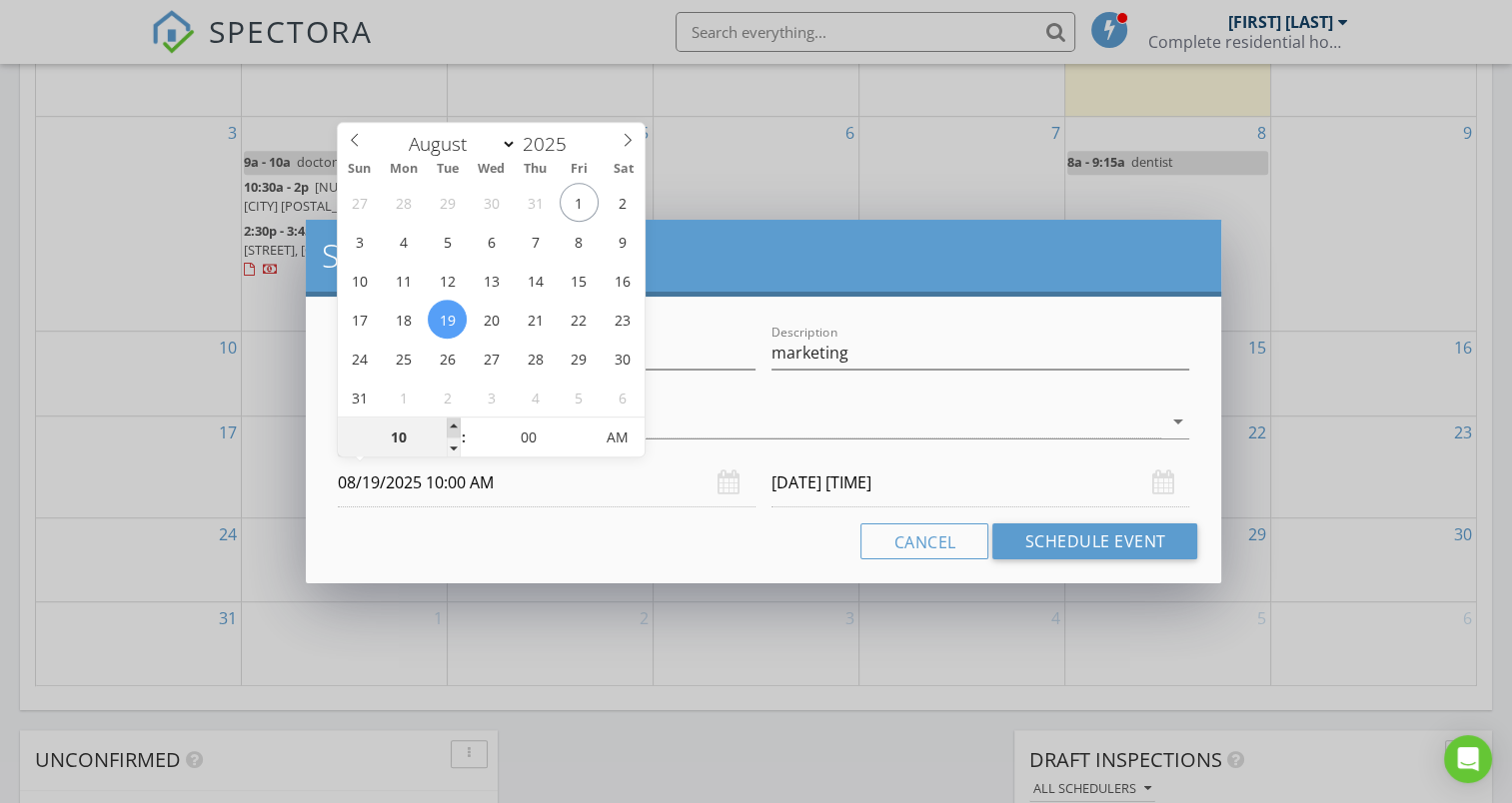 type on "11" 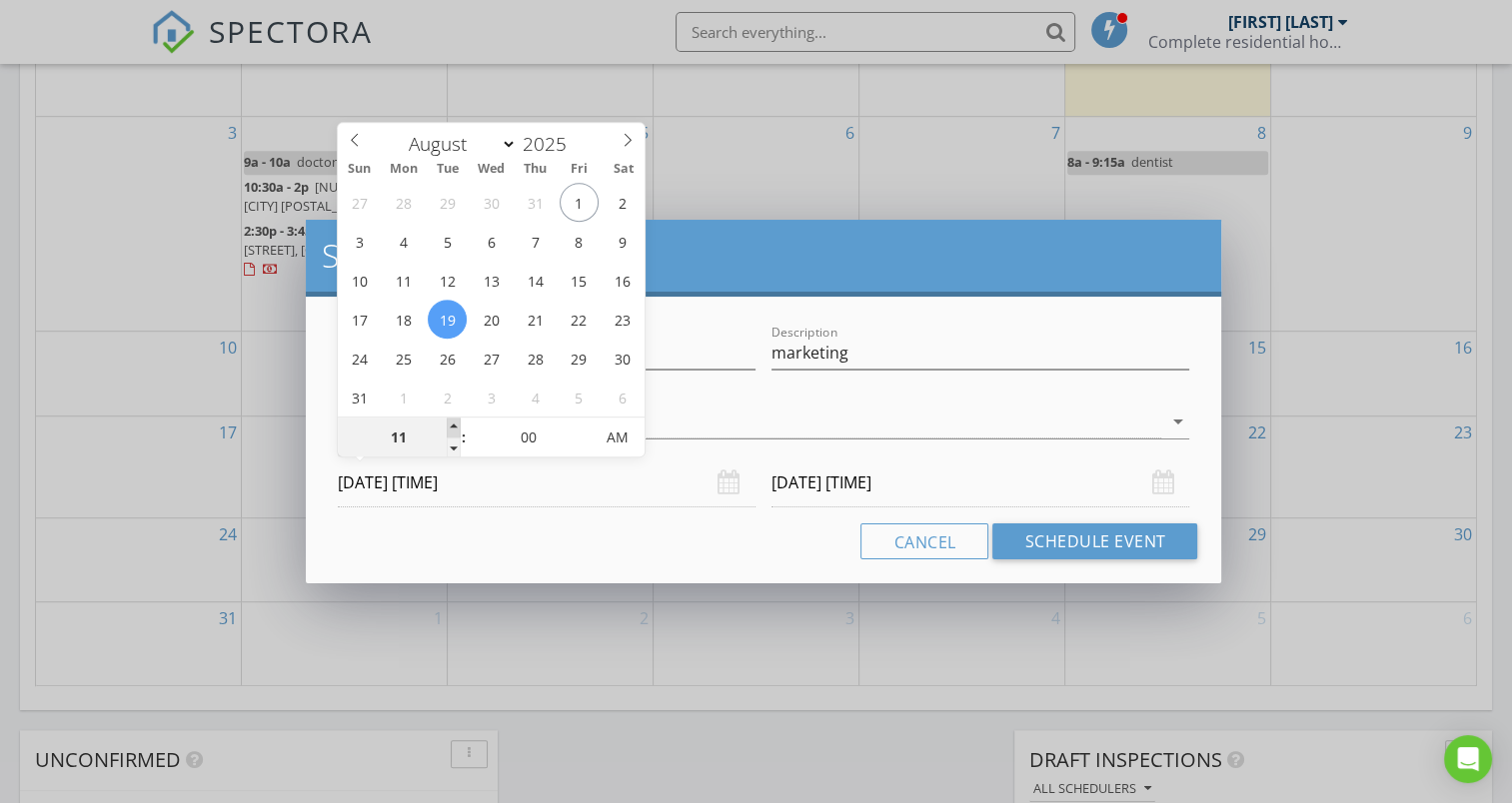 click at bounding box center (454, 427) 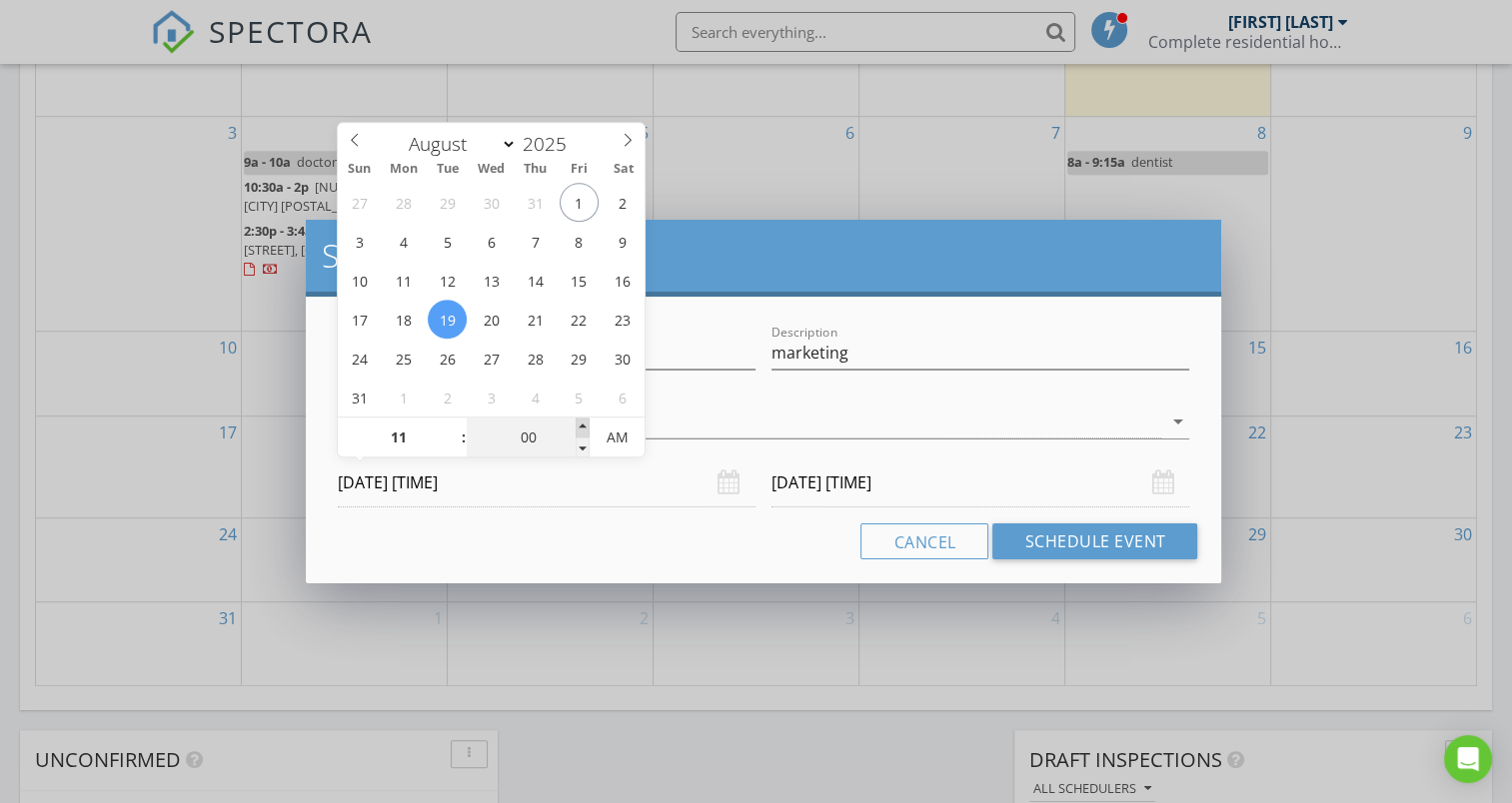 type on "05" 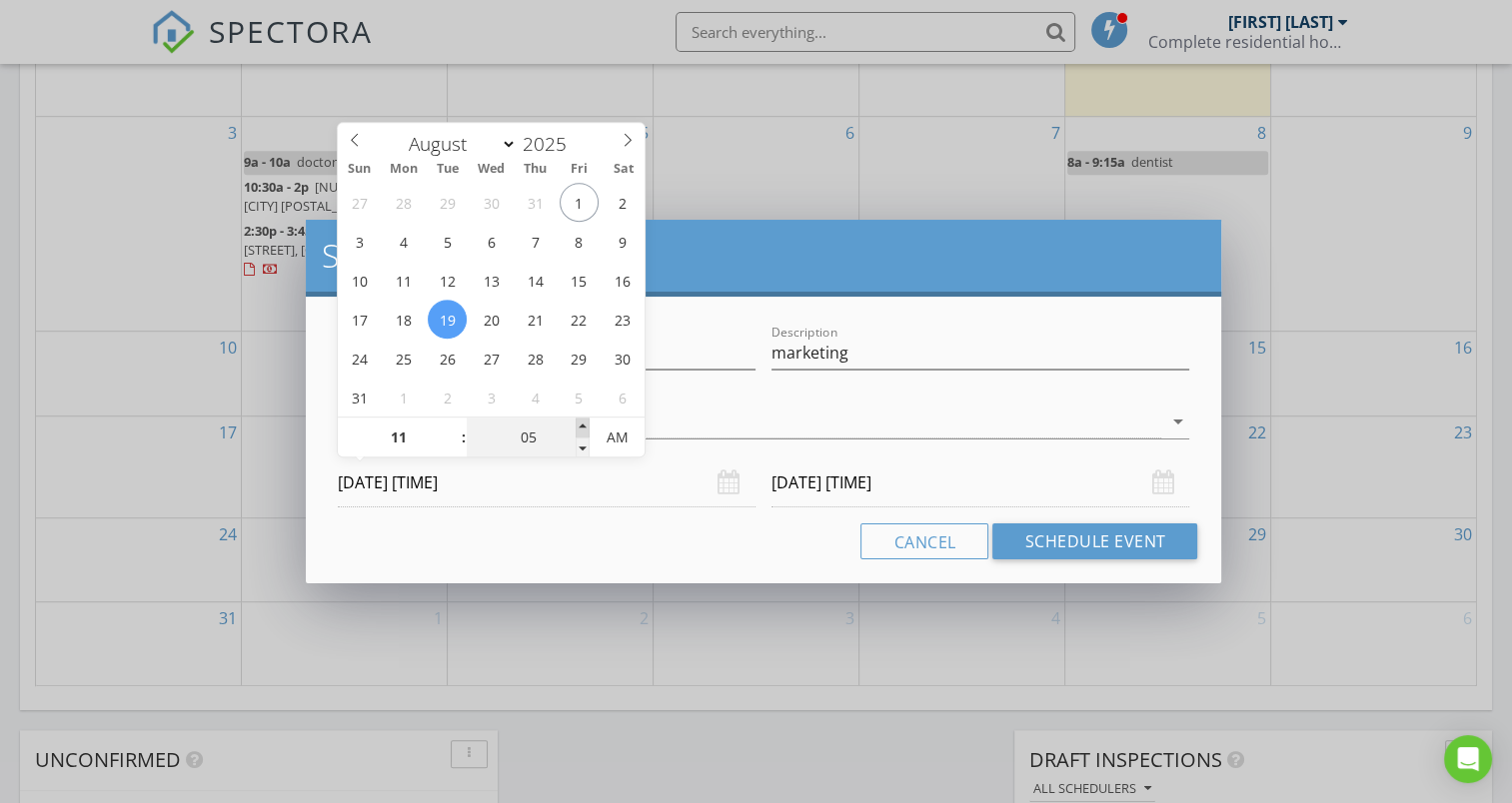 click at bounding box center (583, 427) 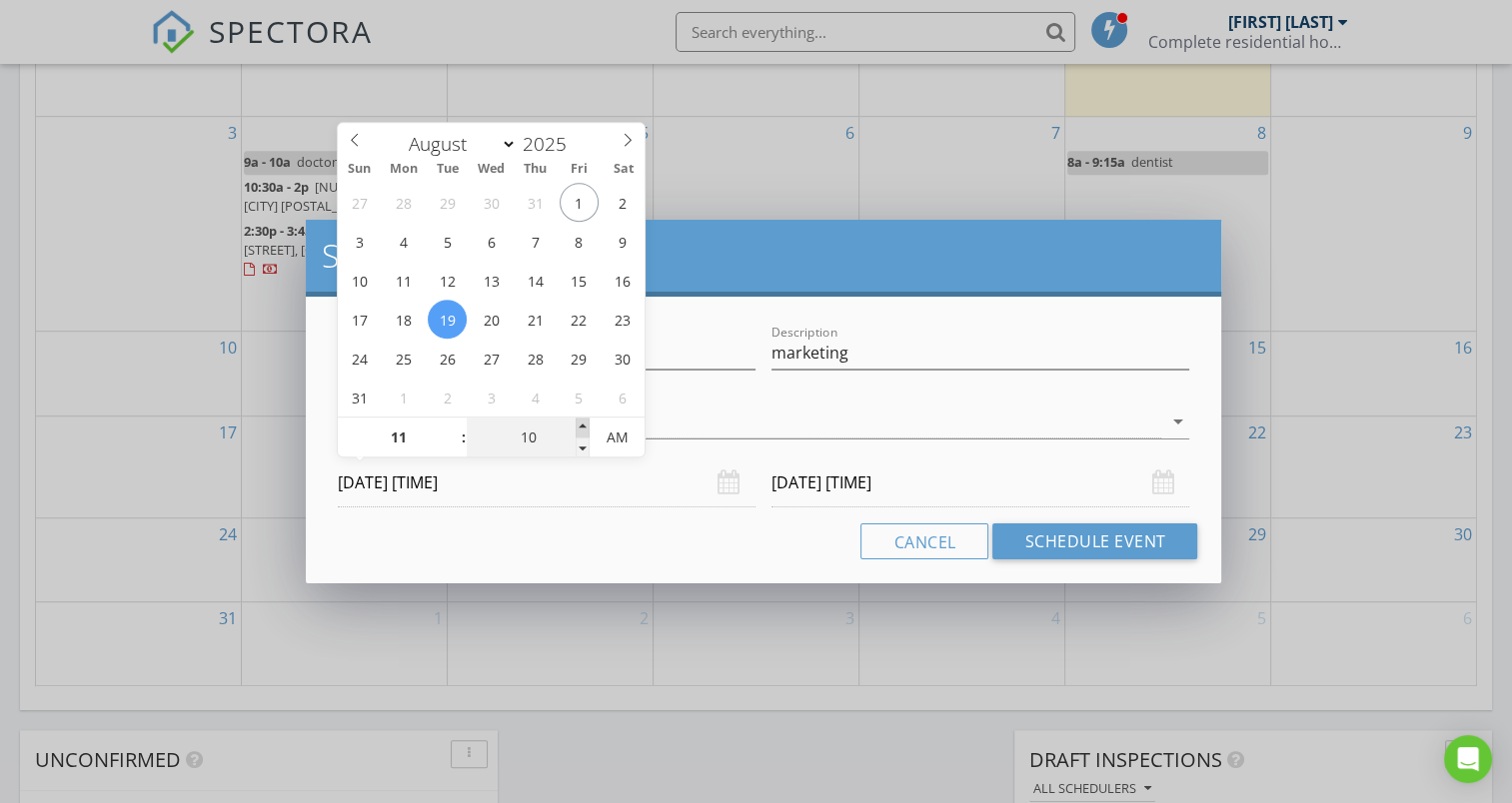 click at bounding box center (583, 427) 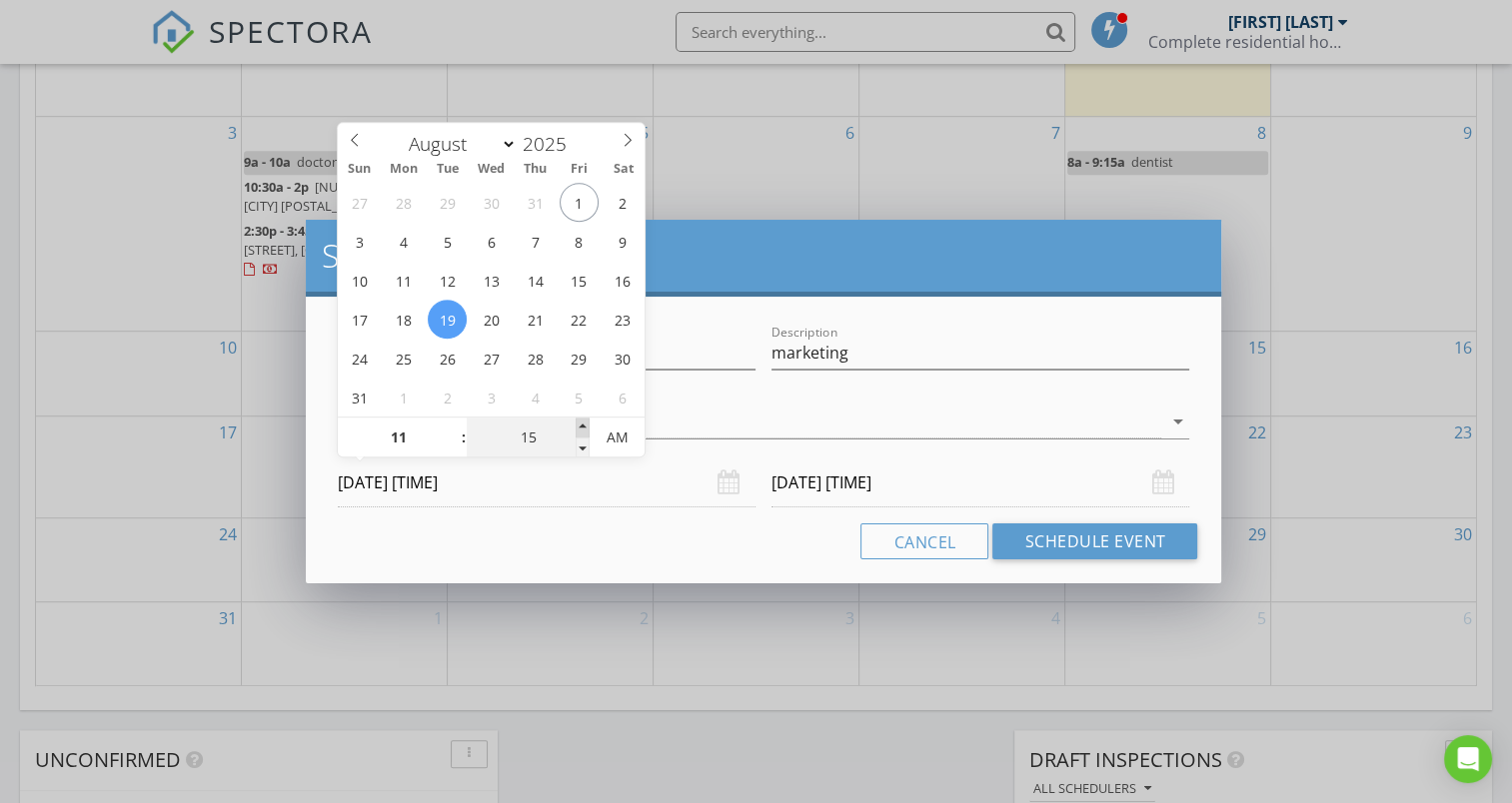 click at bounding box center (583, 427) 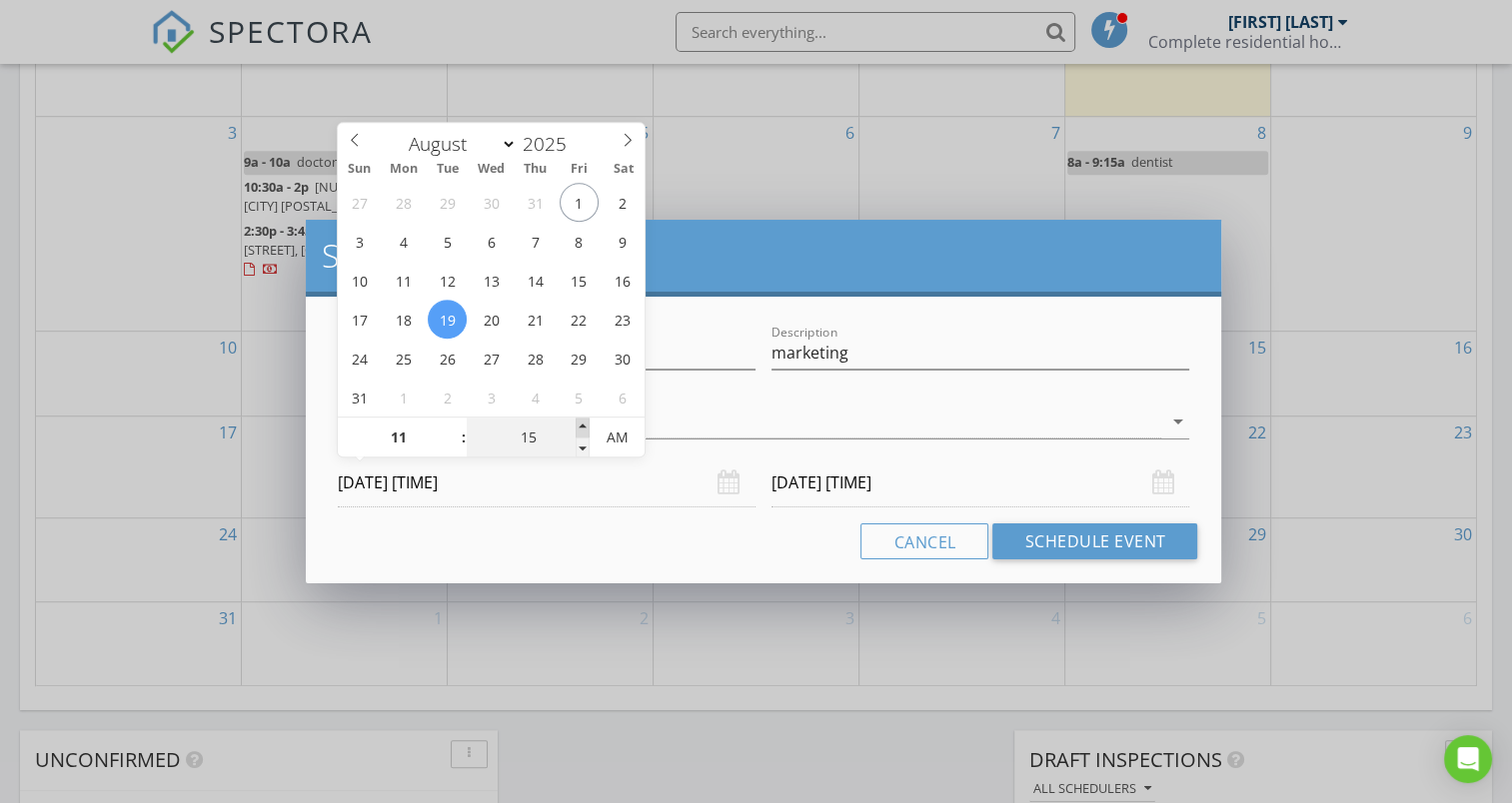 type on "08/20/2025 11:15 AM" 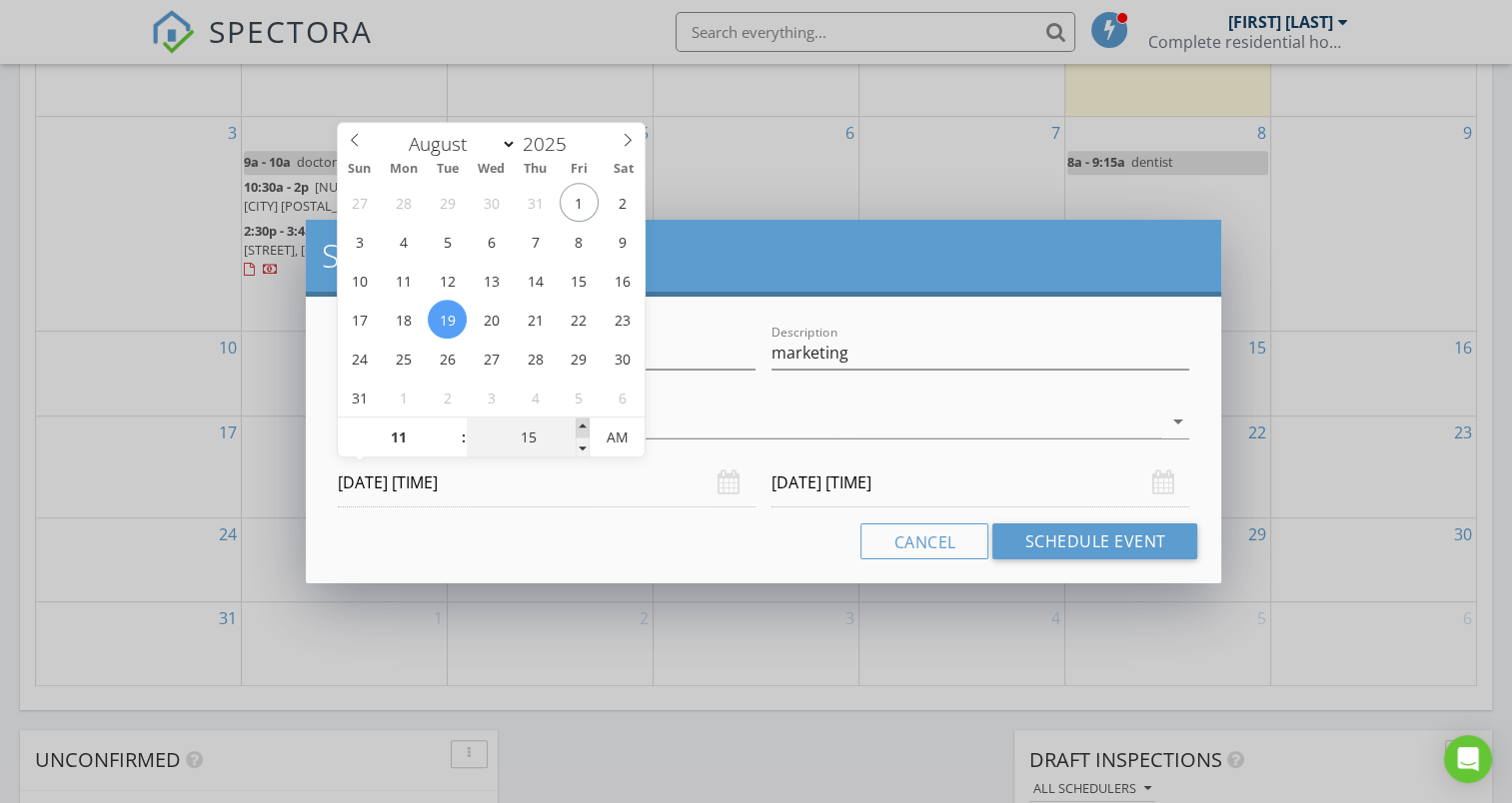 type on "20" 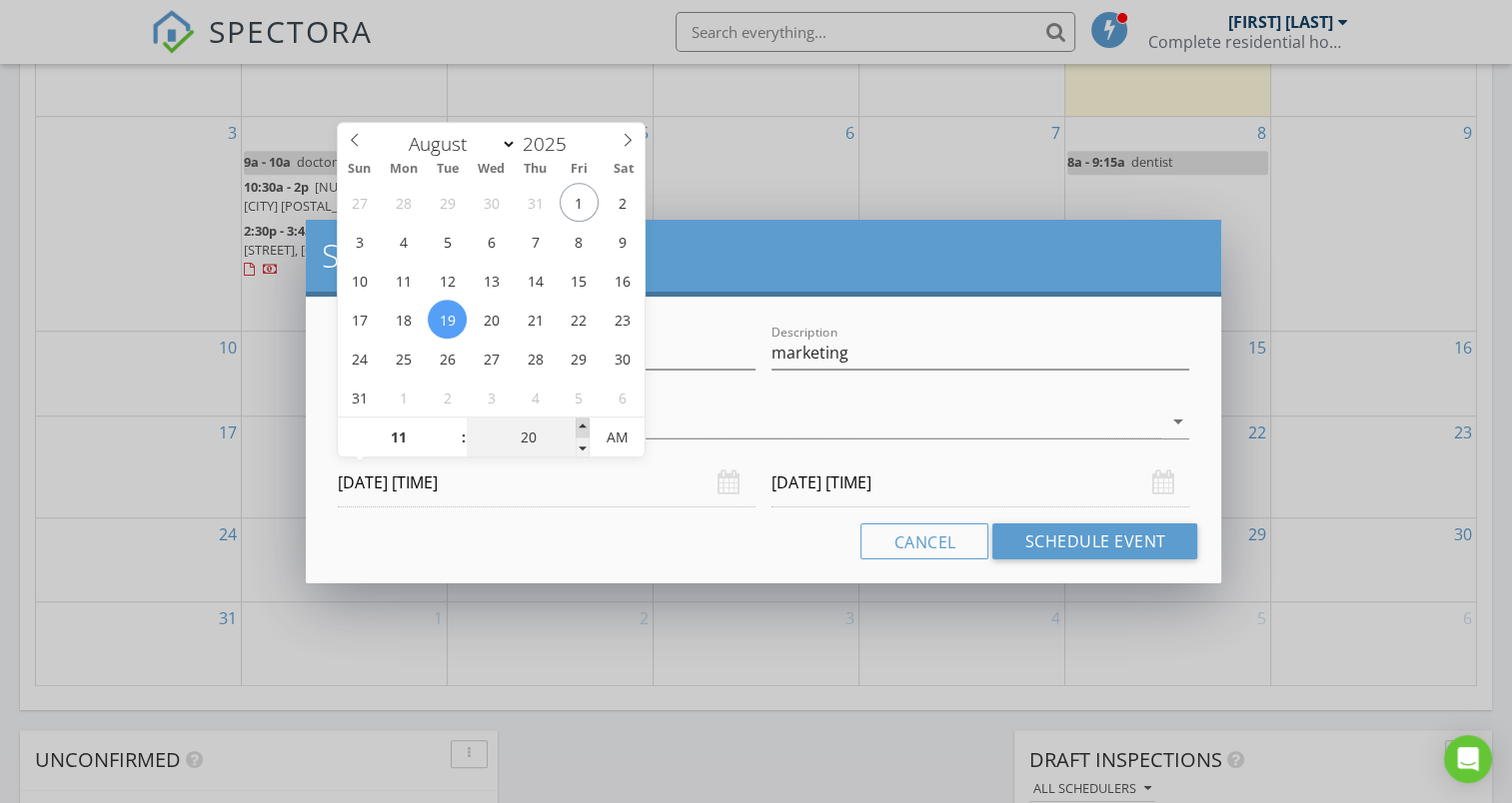 click at bounding box center (583, 427) 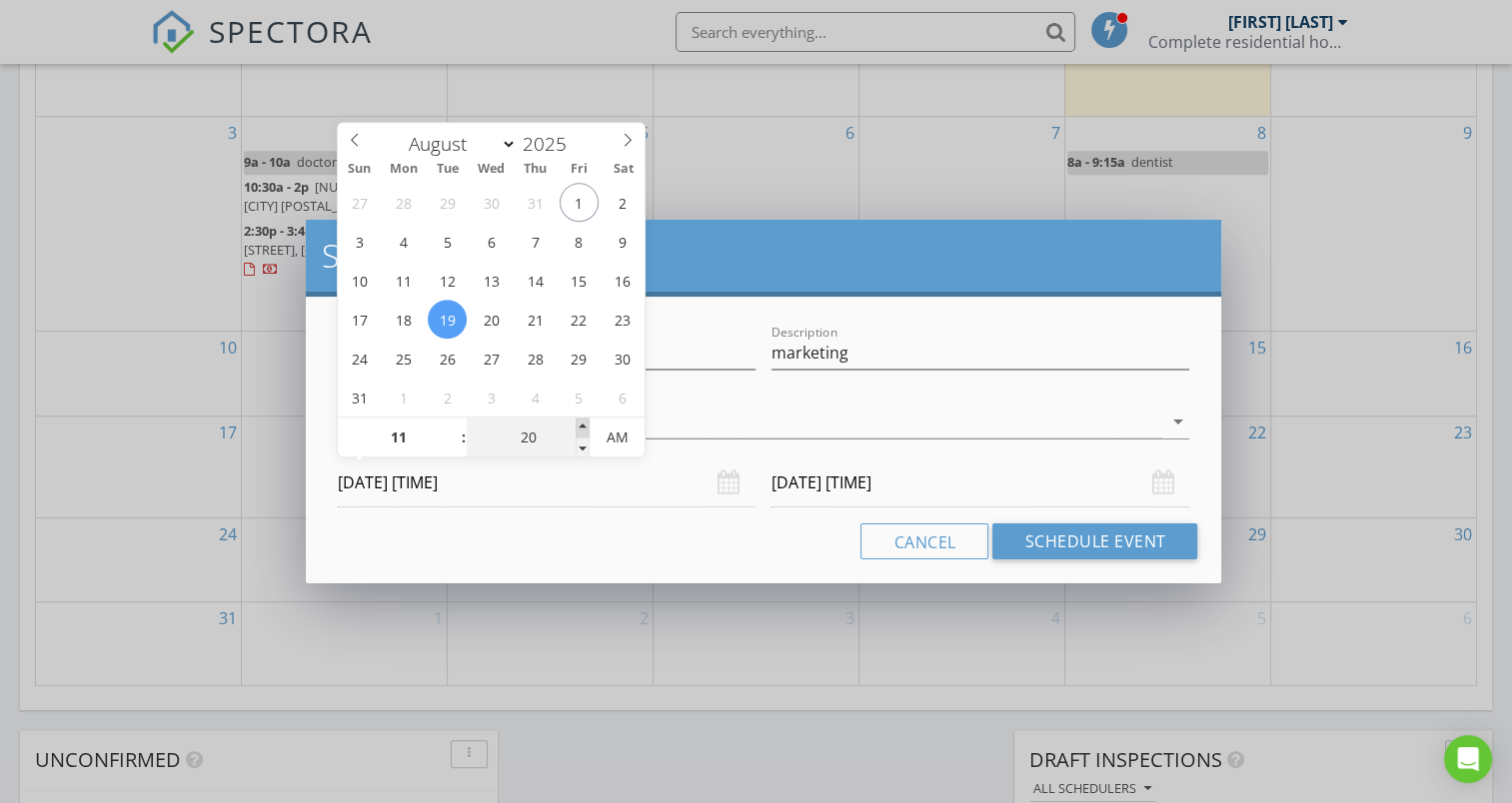 type on "25" 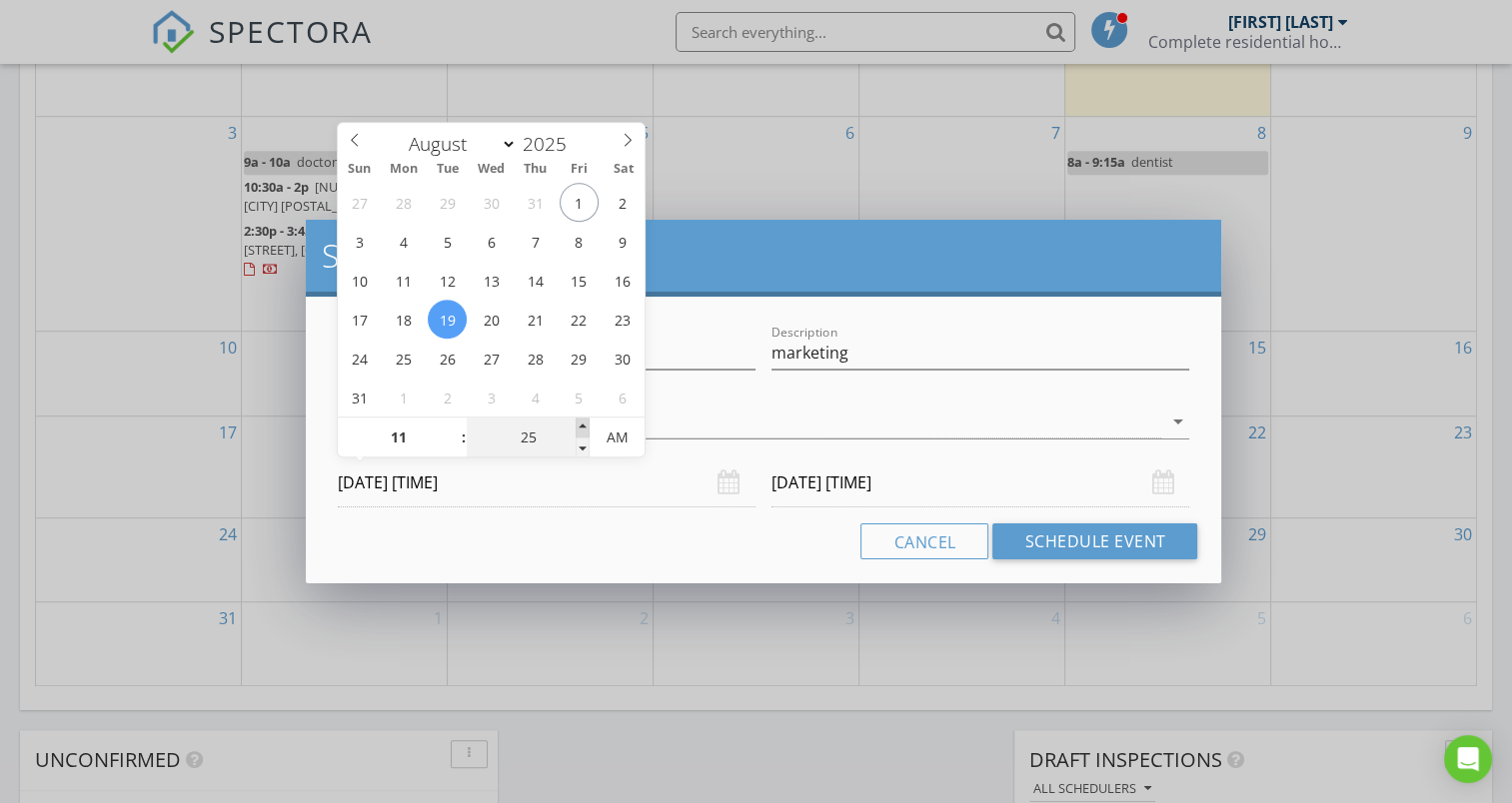 click at bounding box center [583, 427] 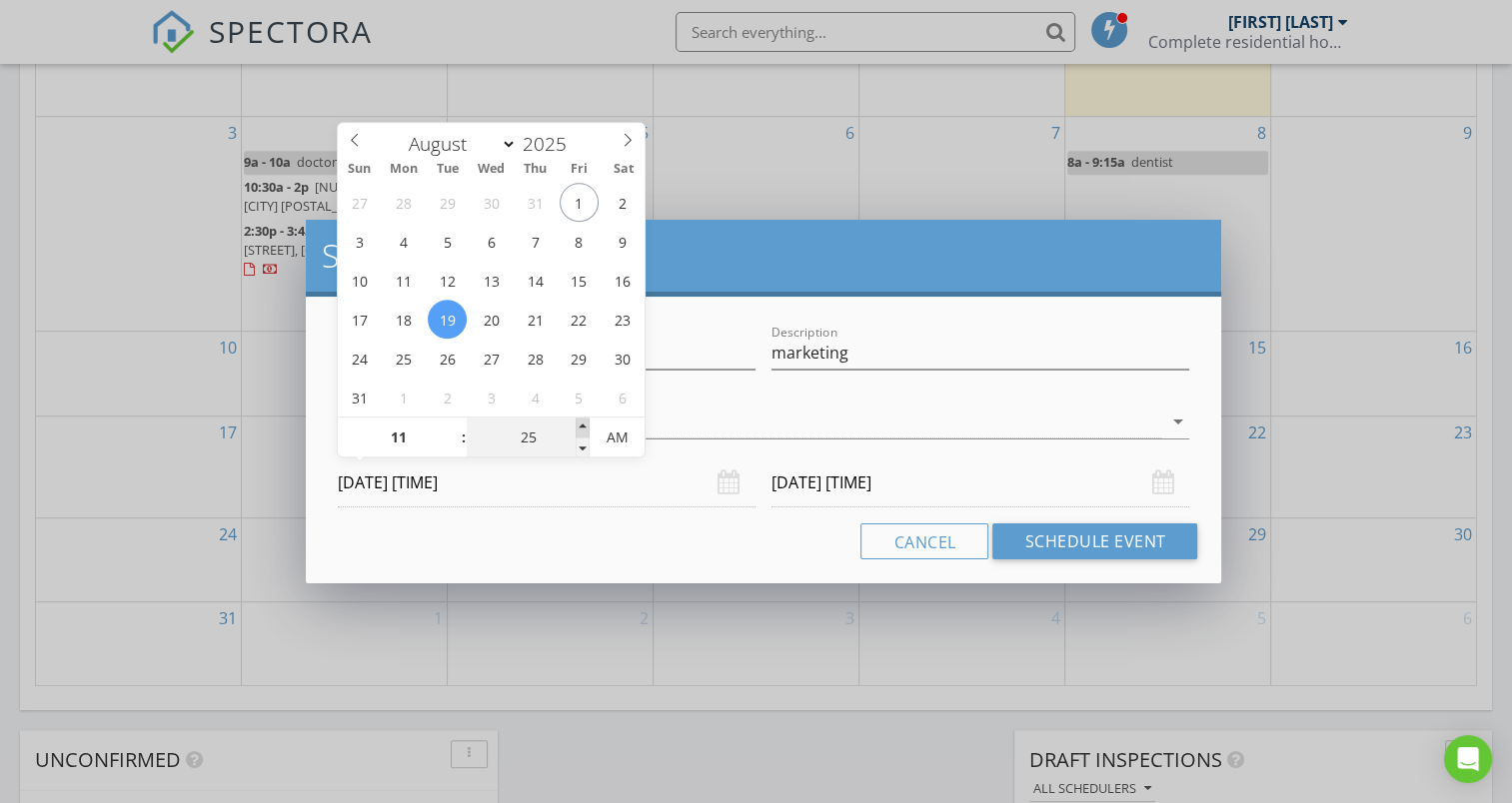 type on "30" 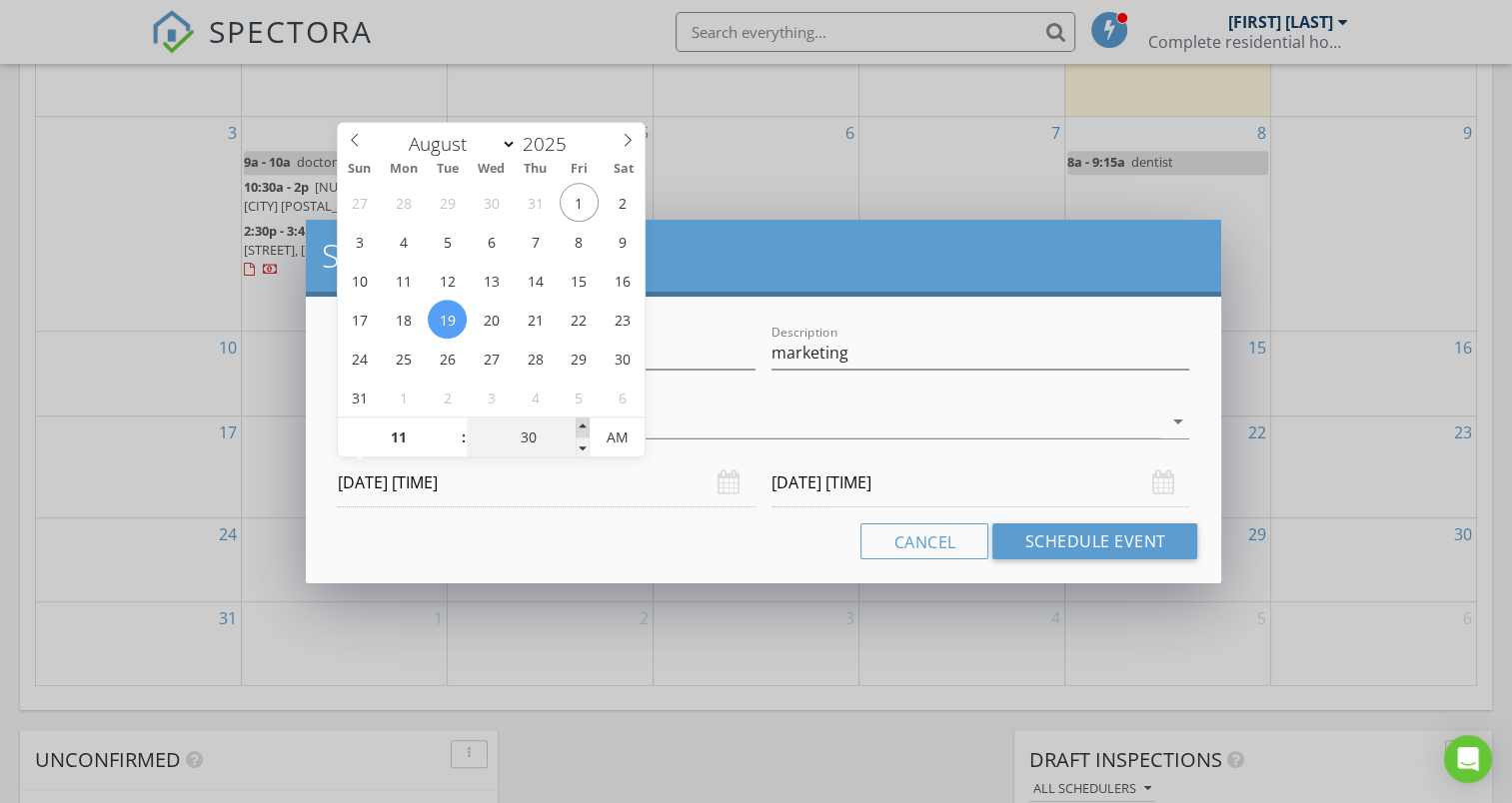 click at bounding box center (583, 427) 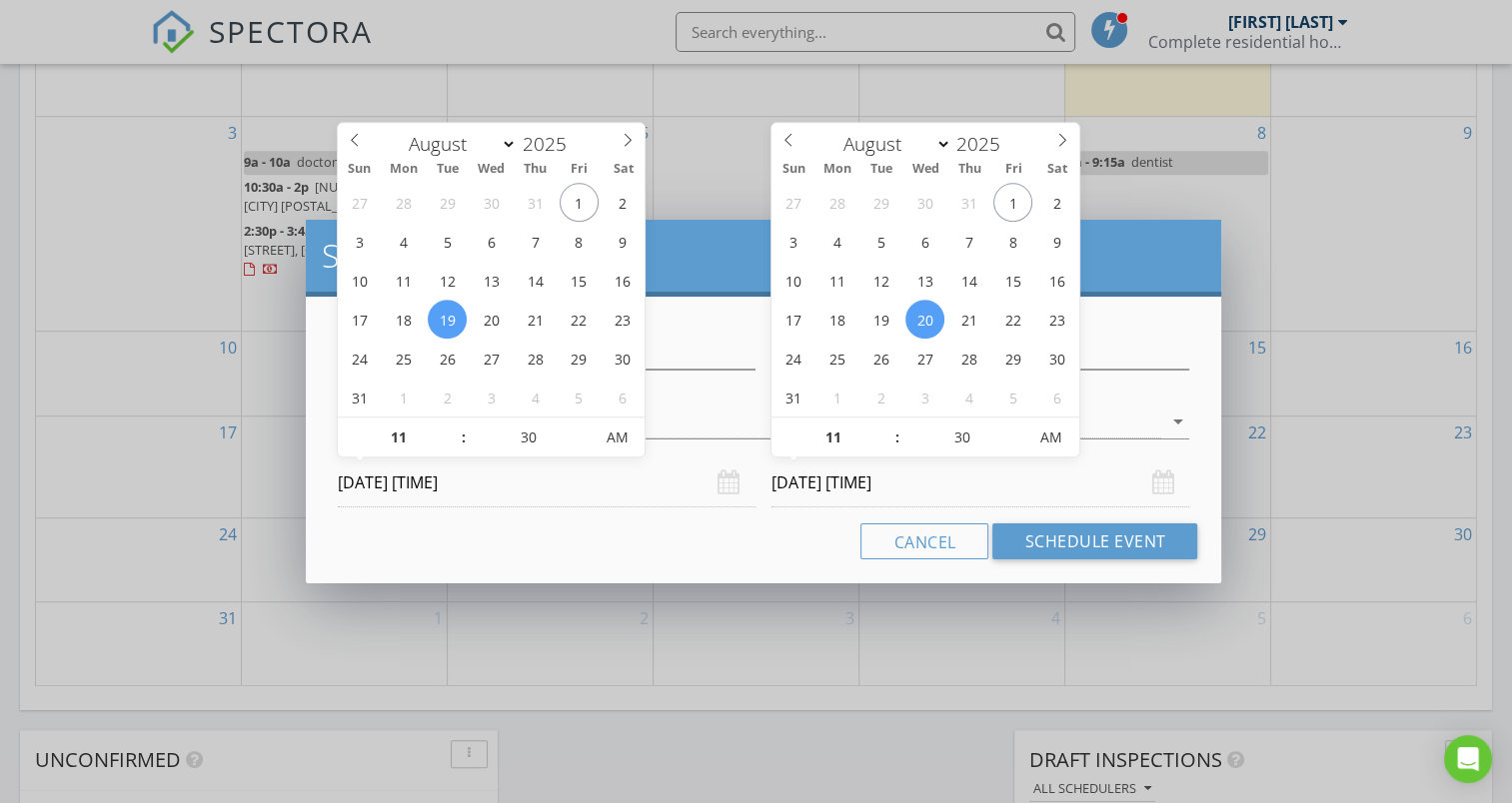 click on "08/20/2025 11:30 AM" at bounding box center (980, 482) 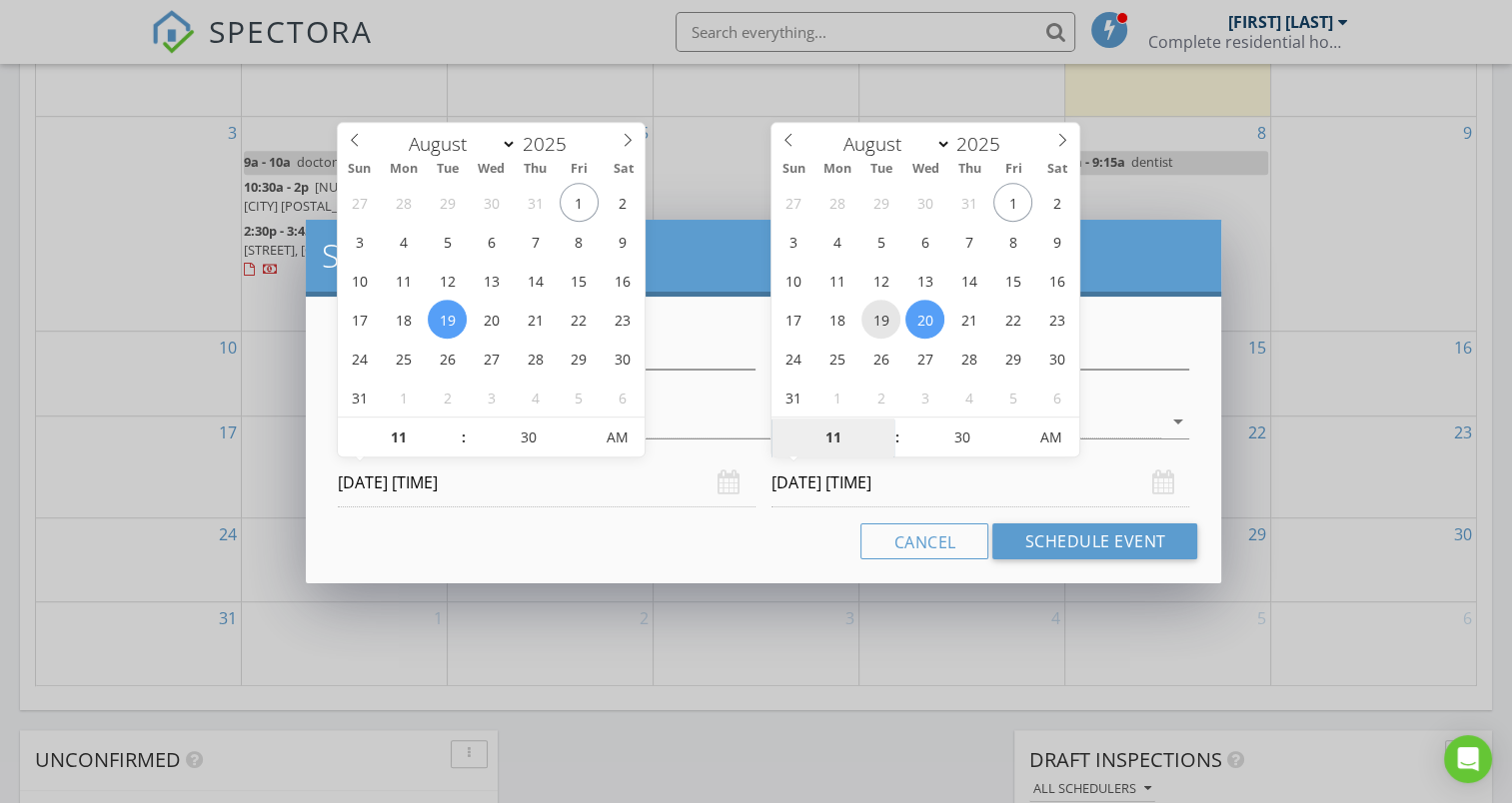 type on "08/19/2025 11:30 AM" 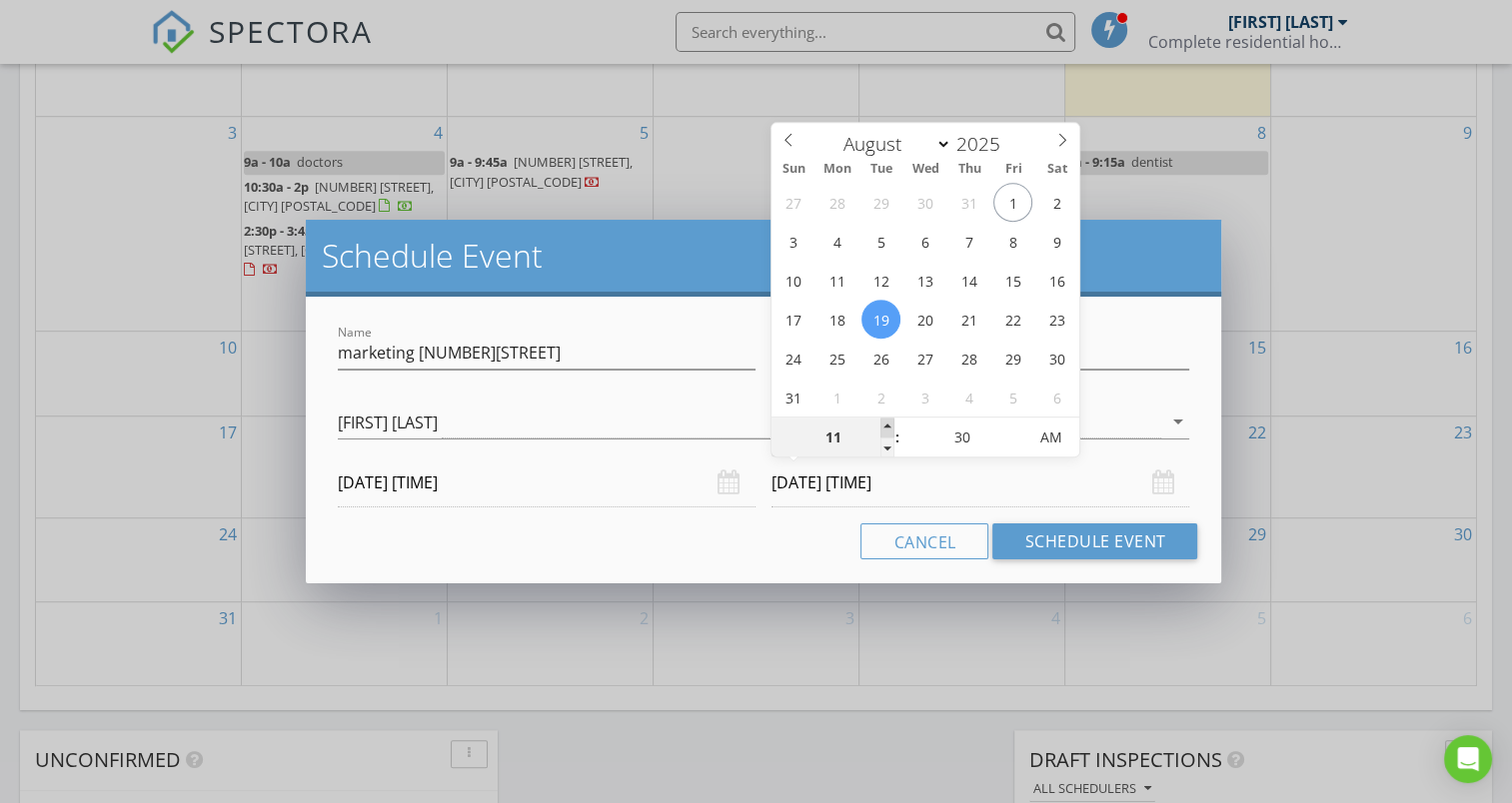 type on "12" 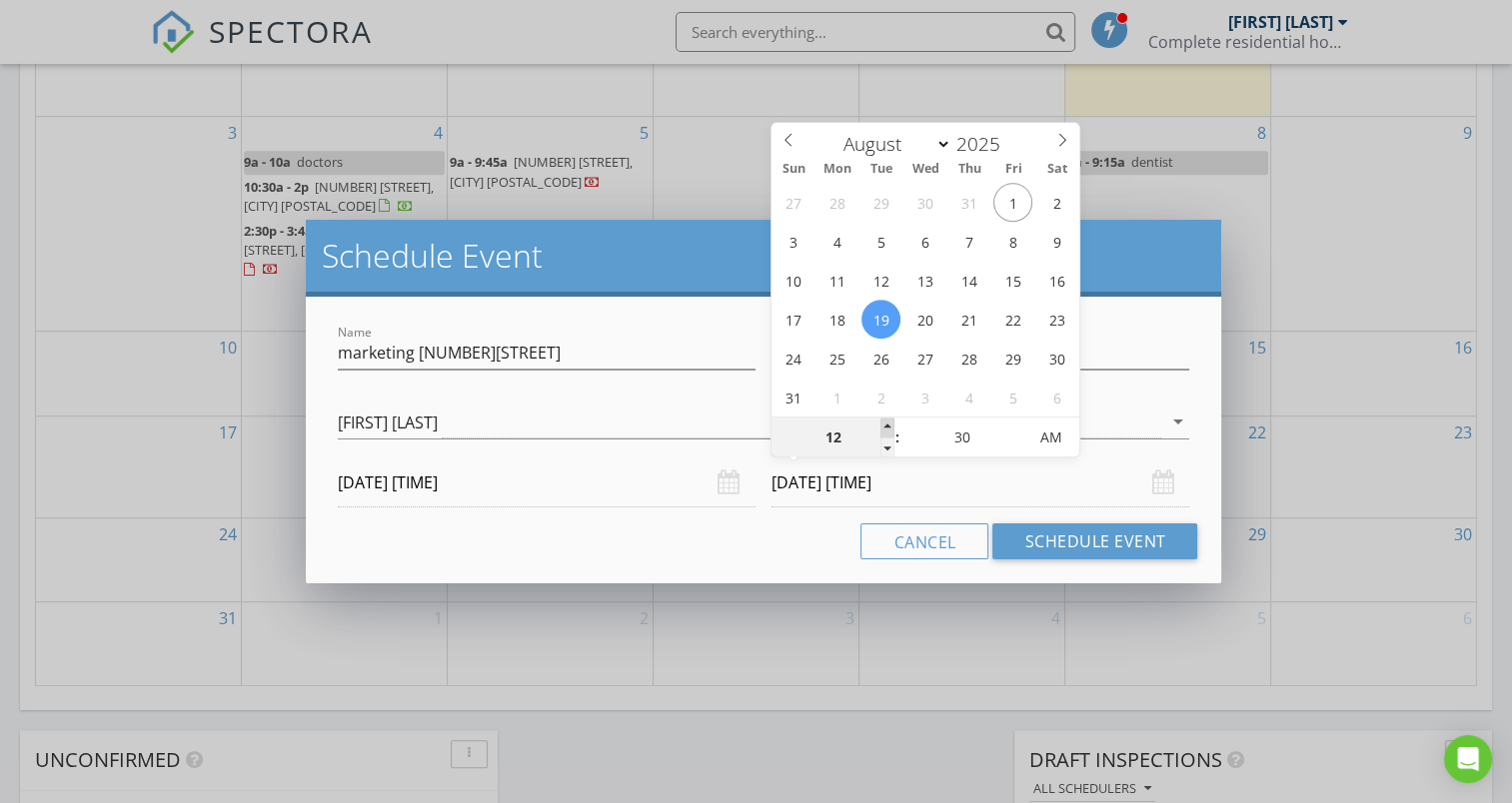 click at bounding box center [887, 427] 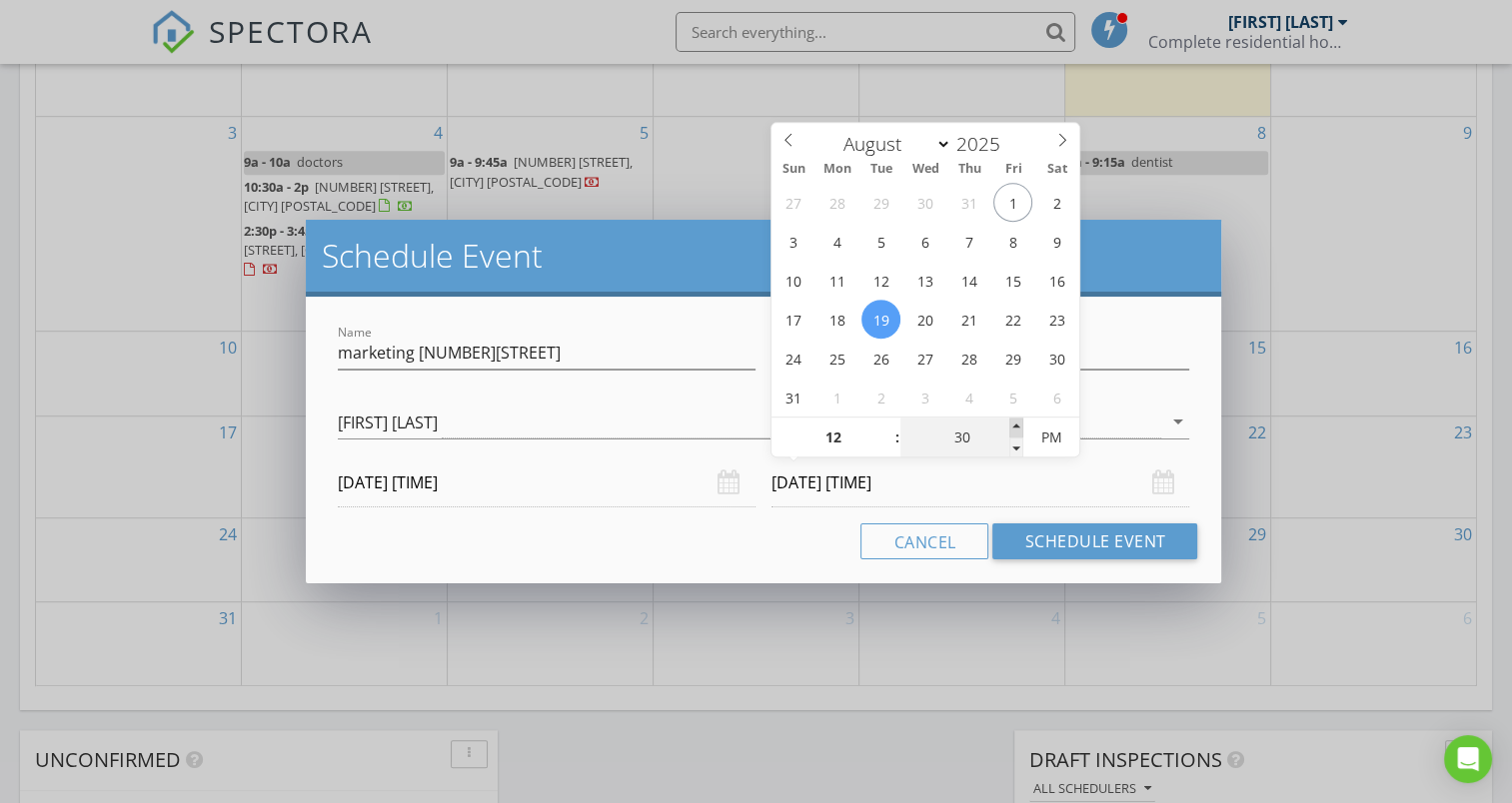 type on "35" 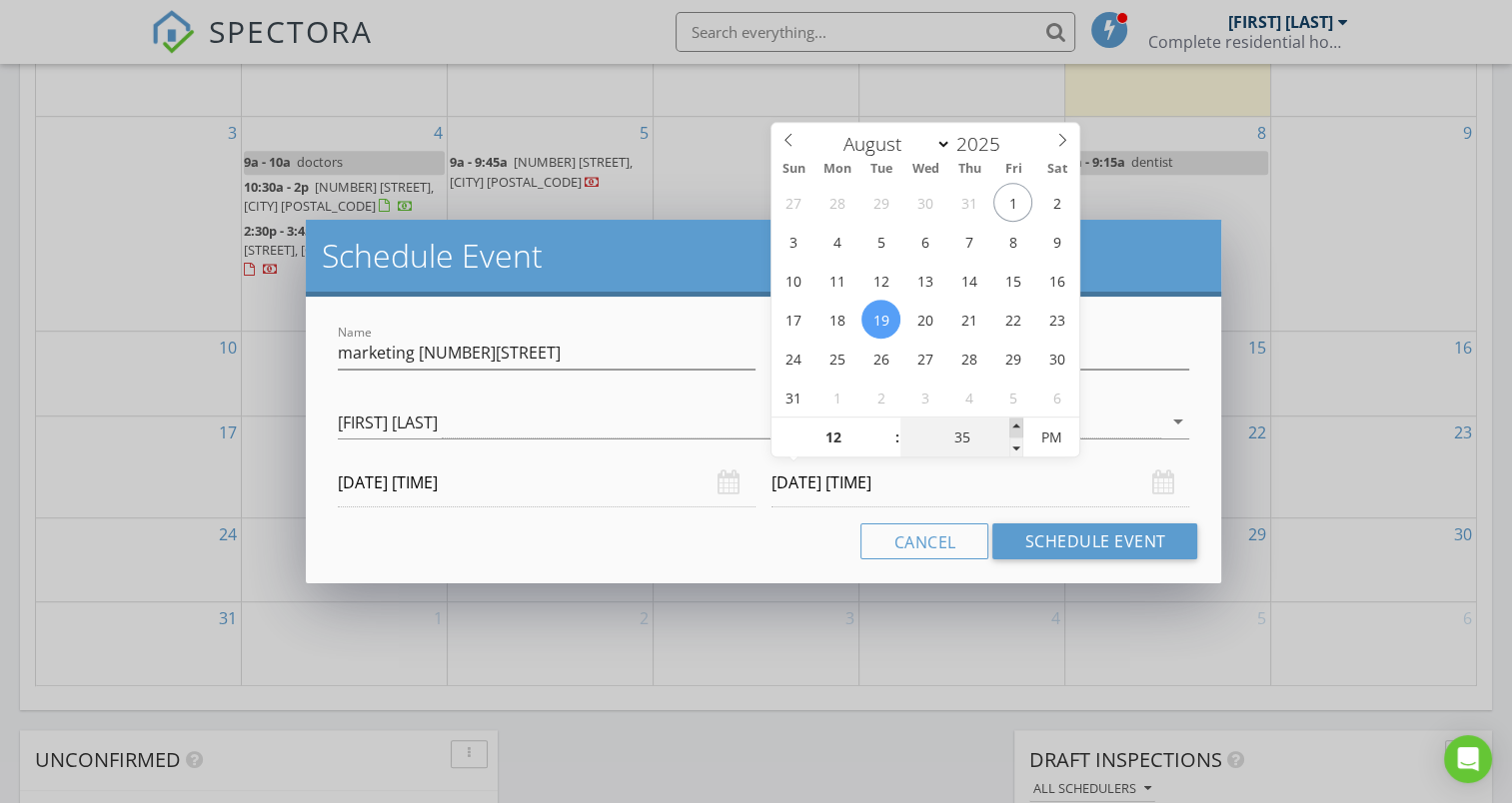 click at bounding box center (1016, 427) 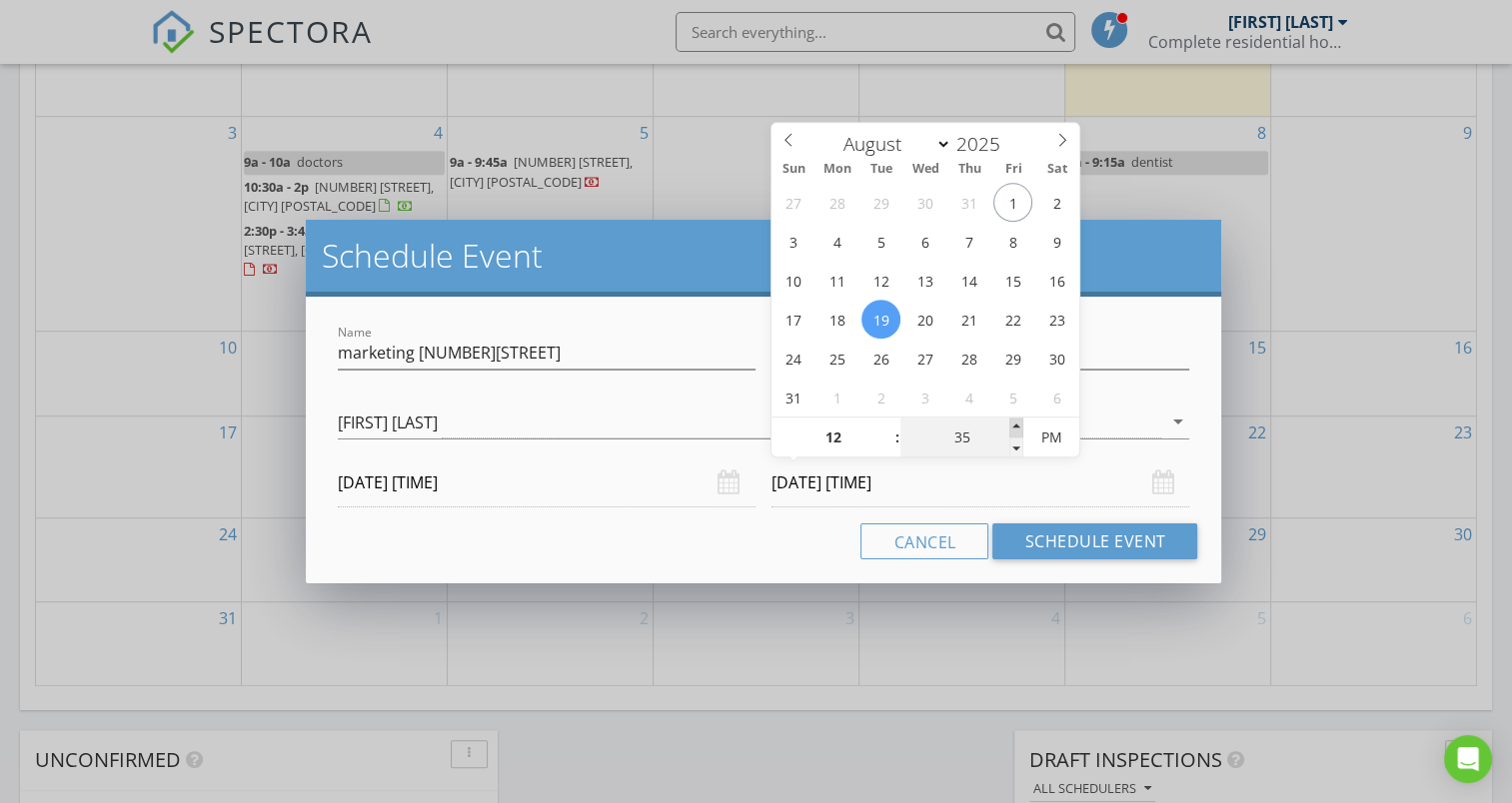type on "40" 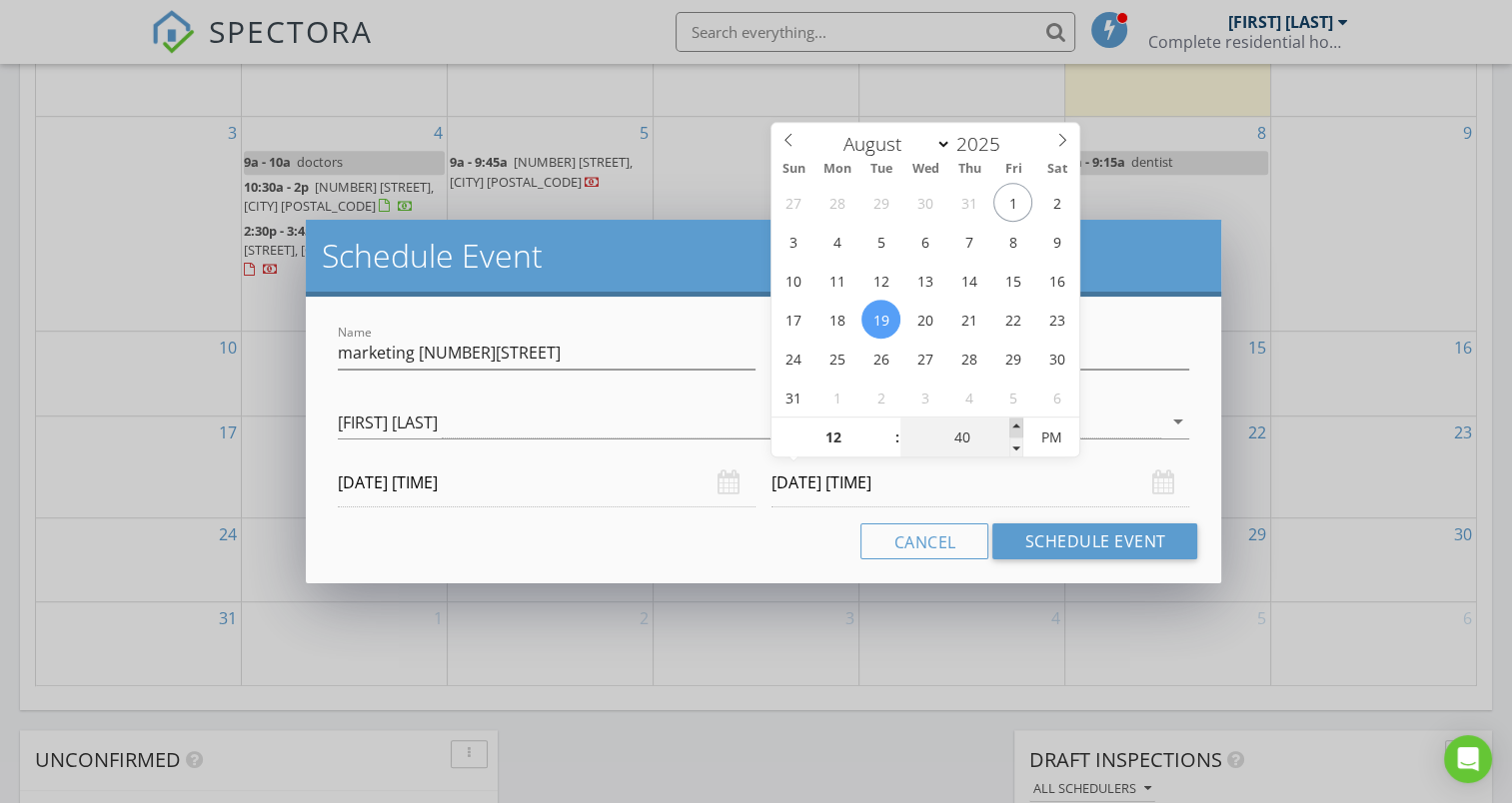 click at bounding box center (1016, 427) 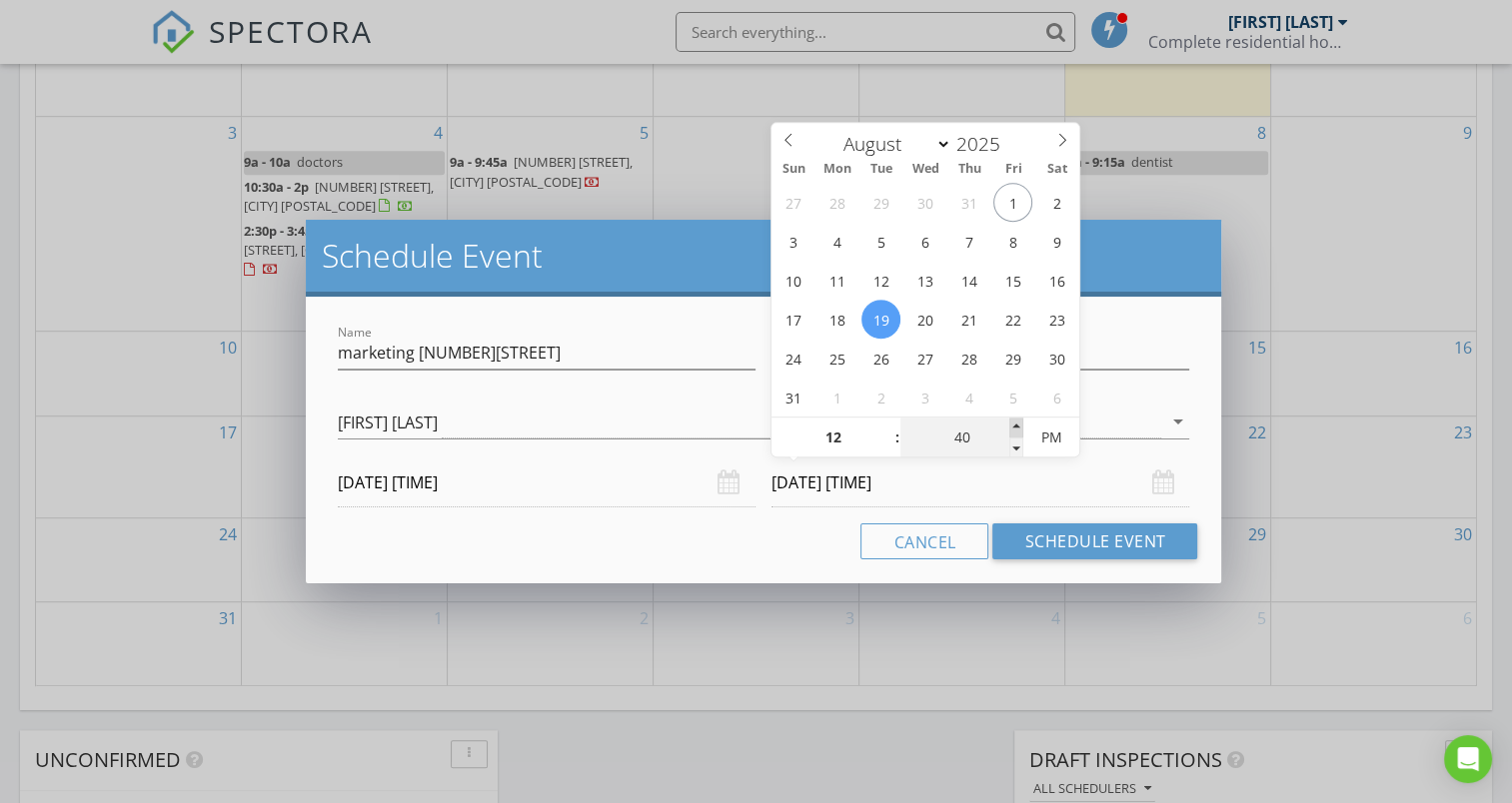 type on "45" 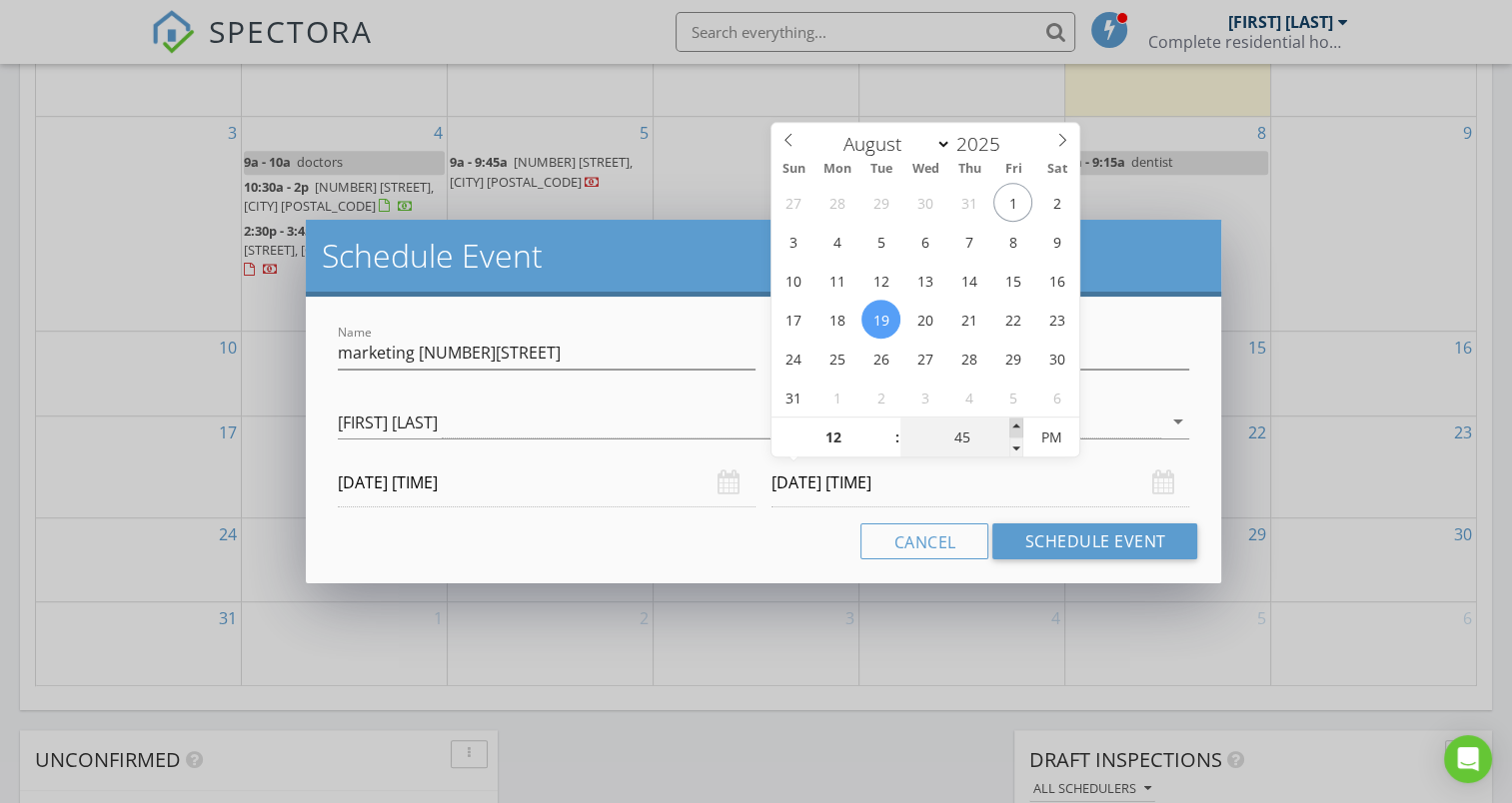 click at bounding box center (1016, 427) 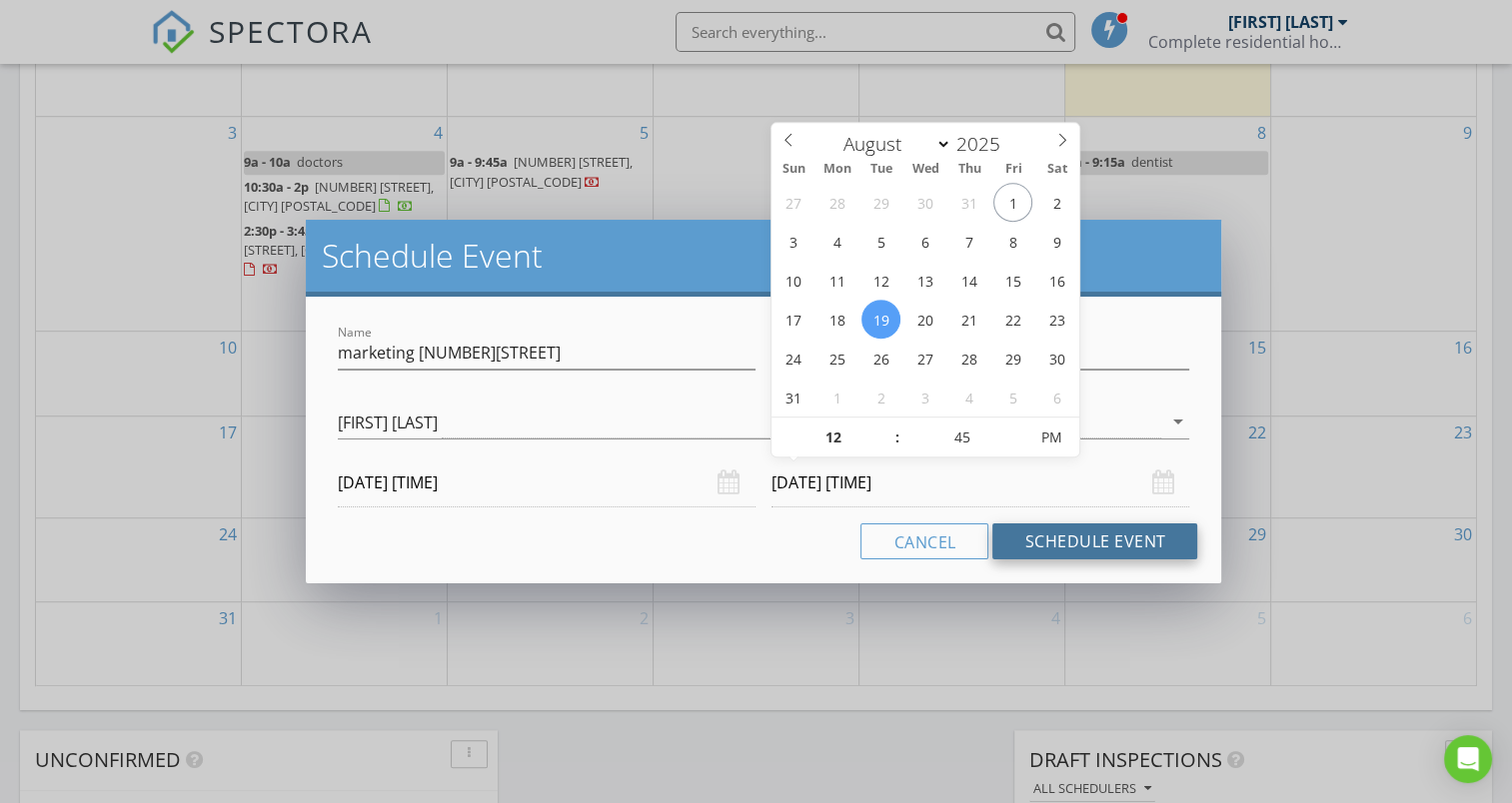 click on "Schedule Event" at bounding box center (1094, 541) 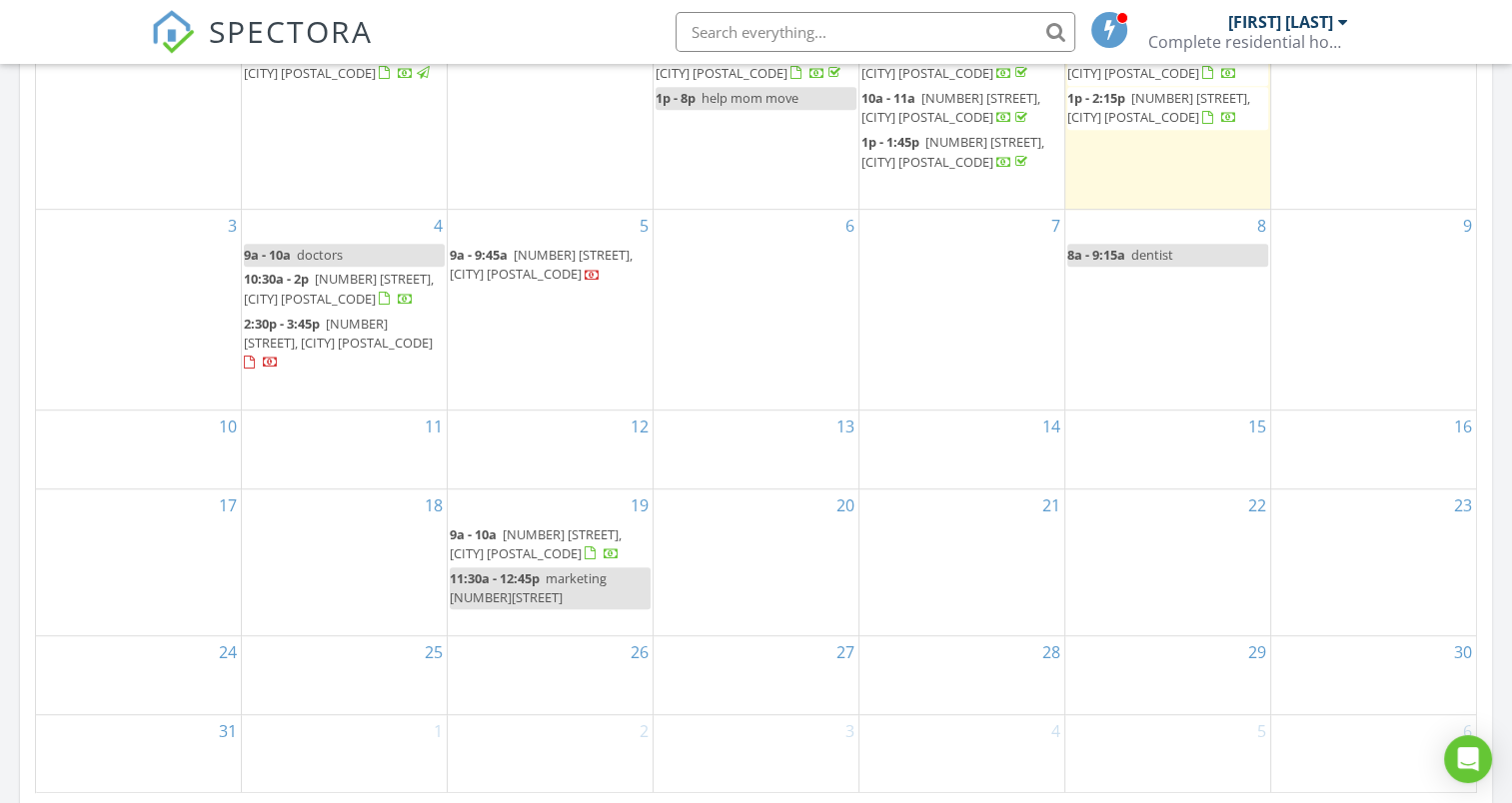 scroll, scrollTop: 1003, scrollLeft: 0, axis: vertical 